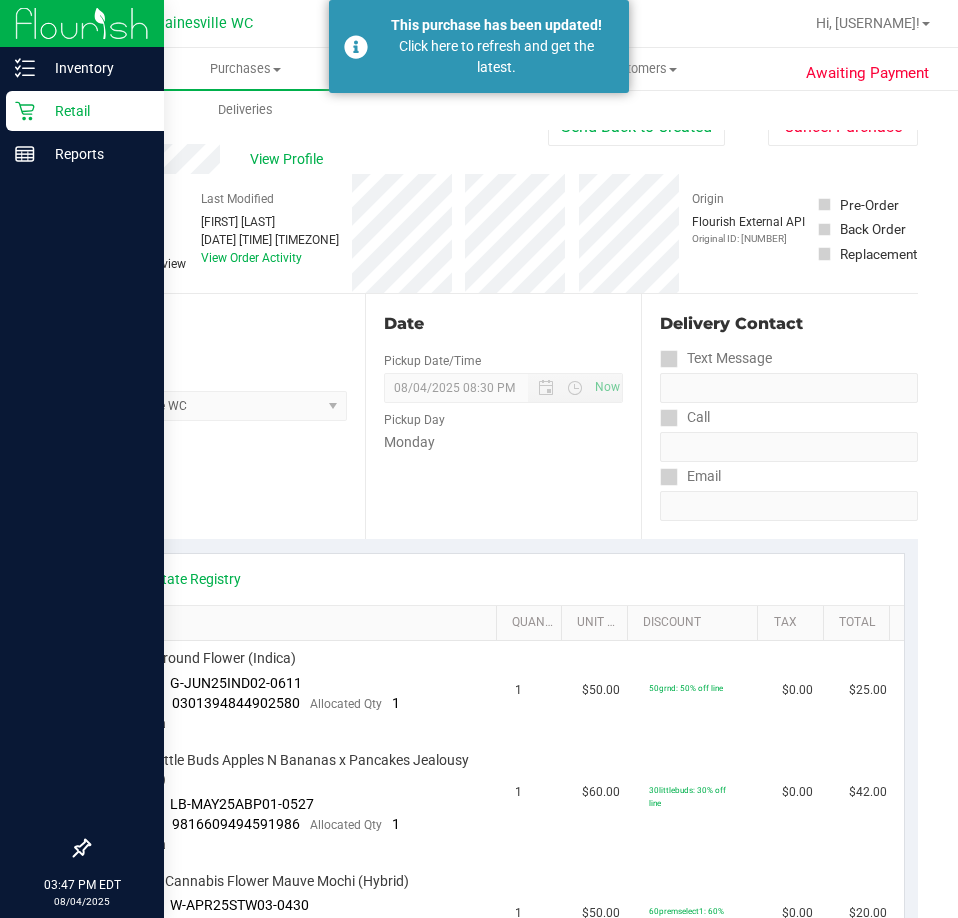 scroll, scrollTop: 0, scrollLeft: 0, axis: both 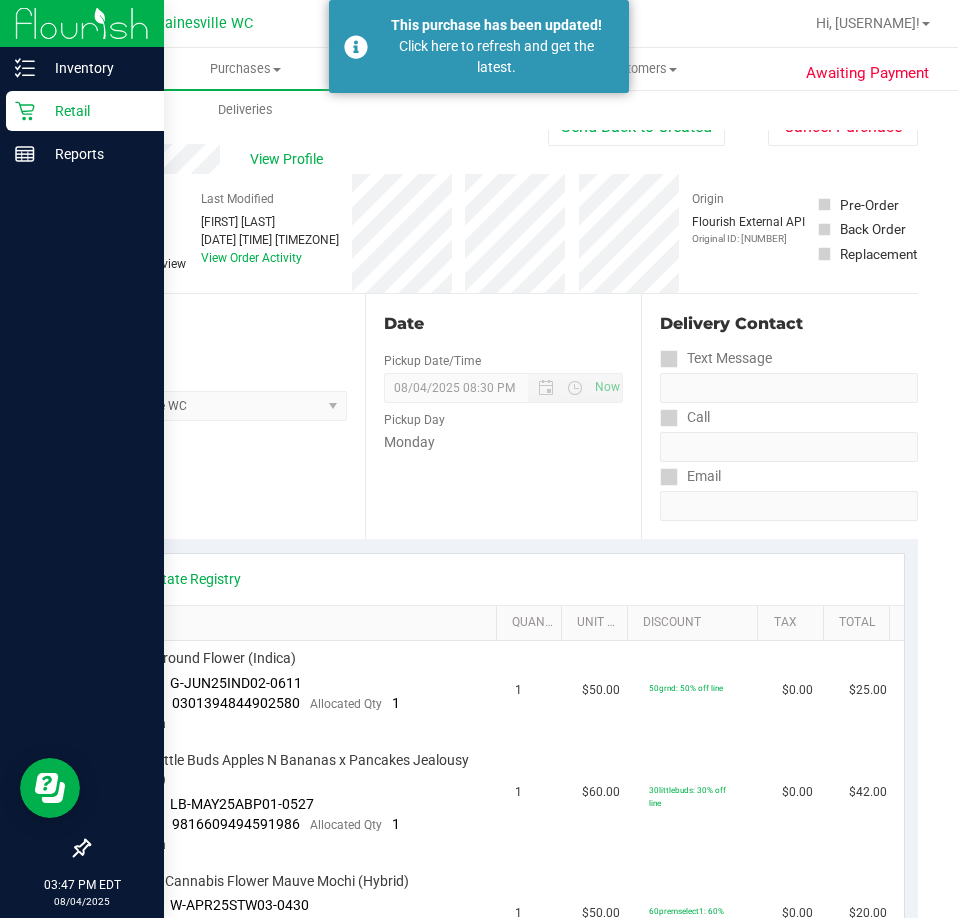 click on "Retail" at bounding box center [95, 111] 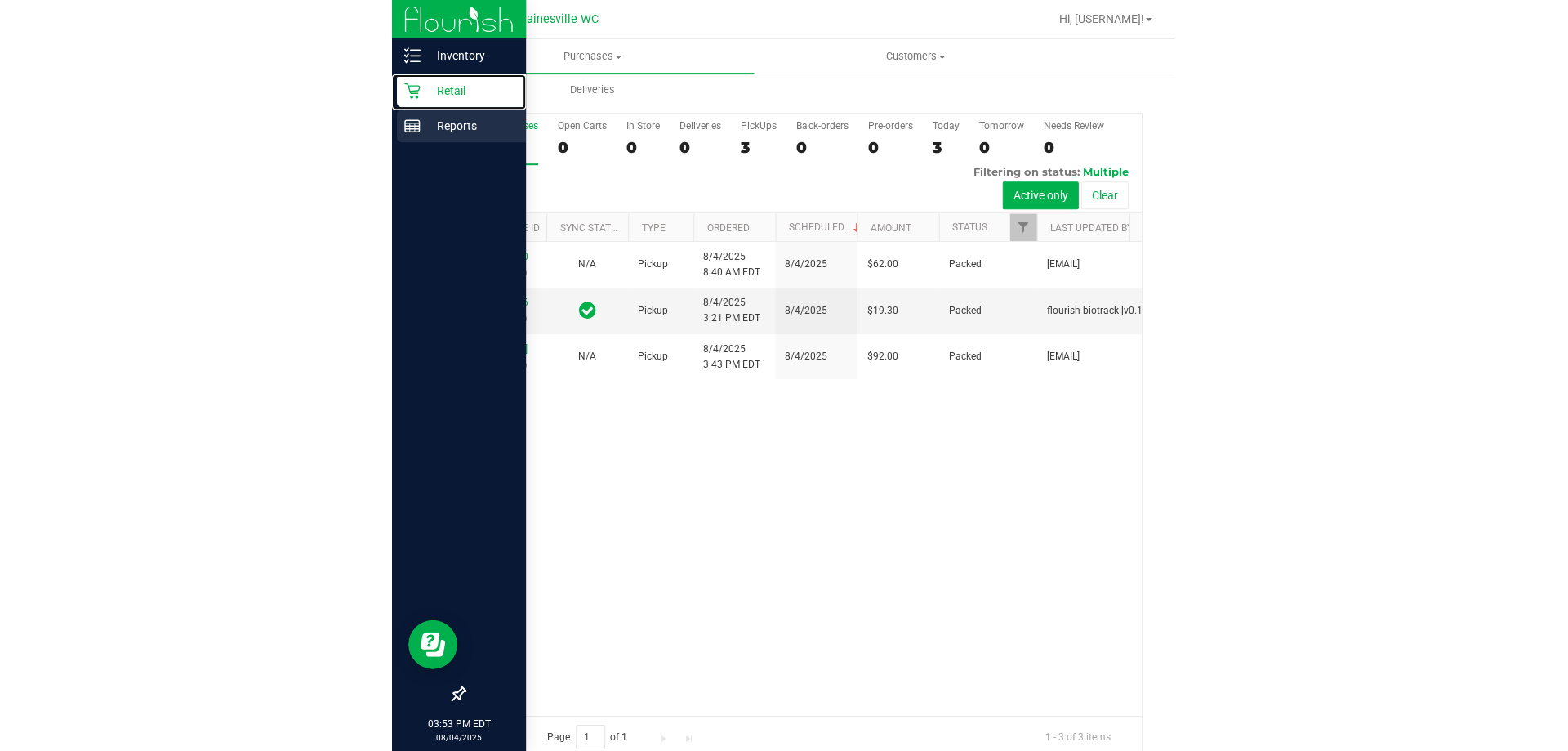 scroll, scrollTop: 0, scrollLeft: 0, axis: both 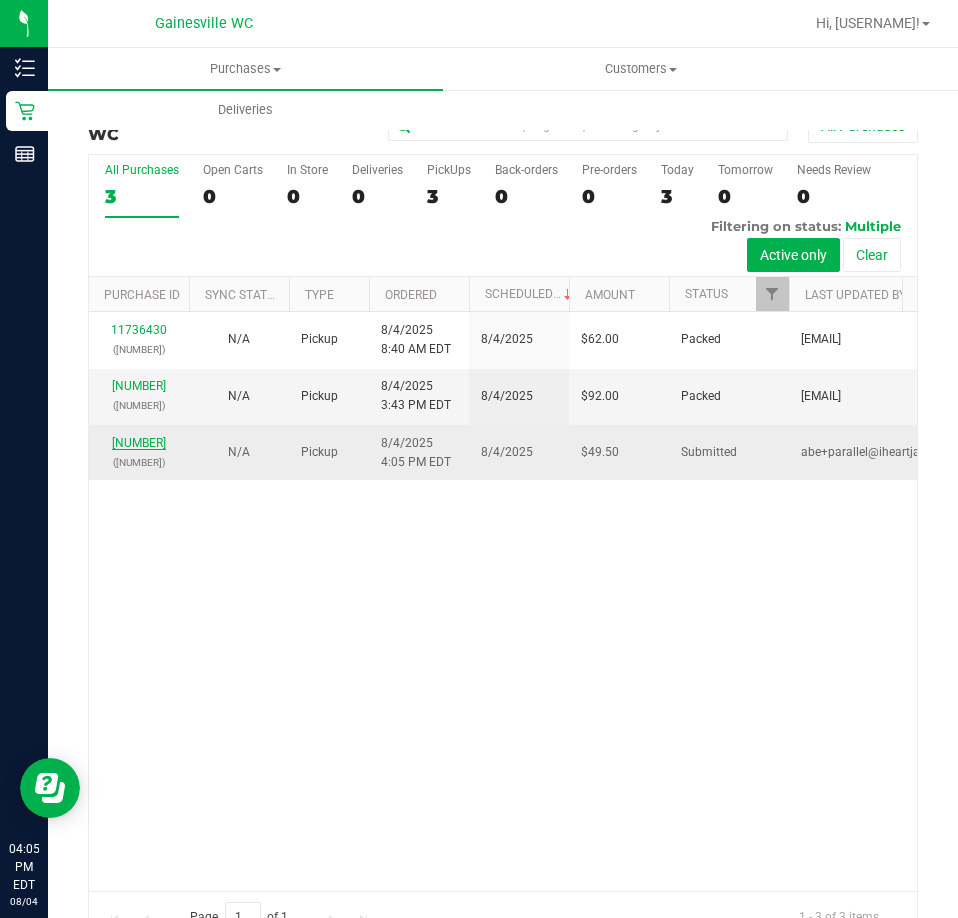 click on "[NUMBER]" at bounding box center (139, 443) 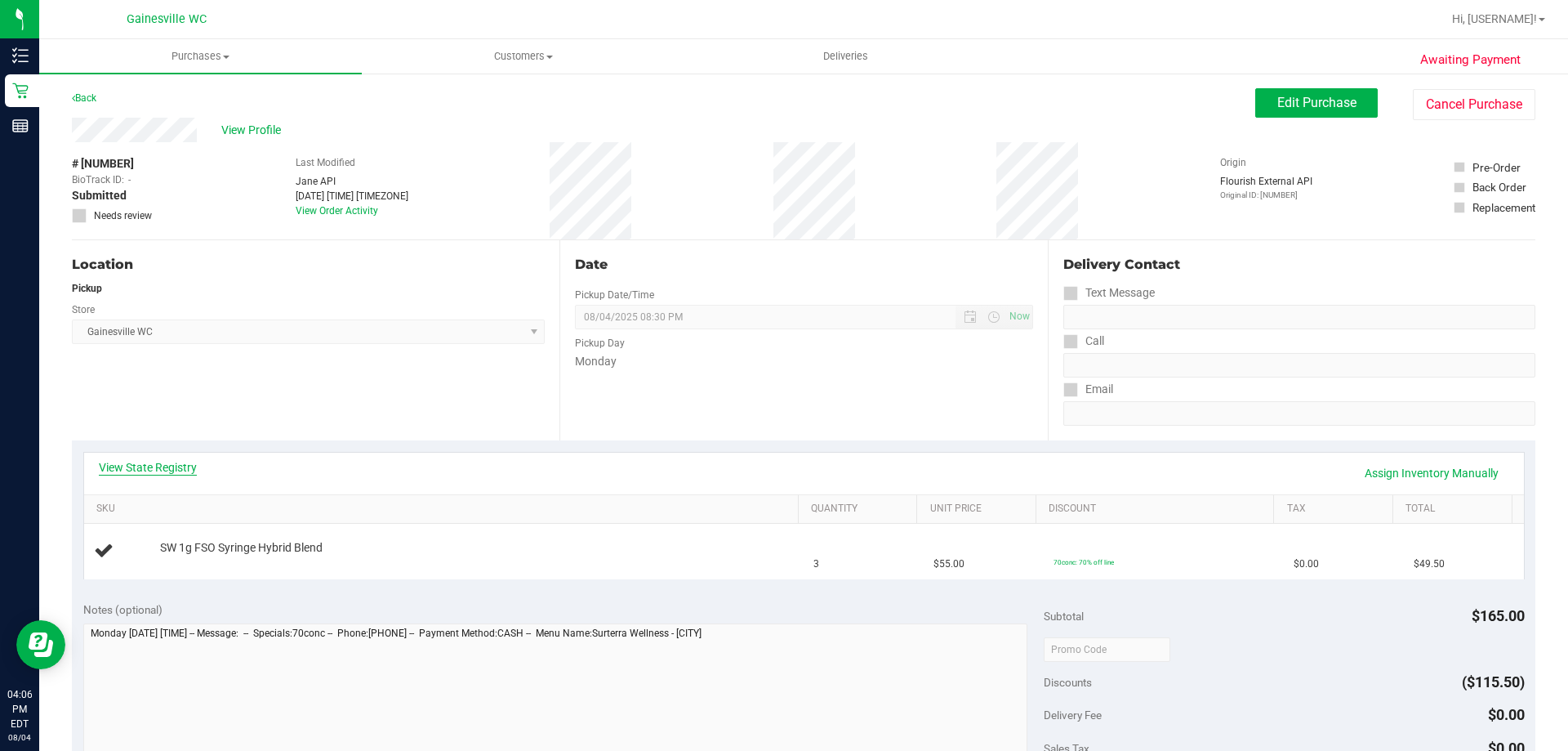 click on "View State Registry" at bounding box center [148, 467] 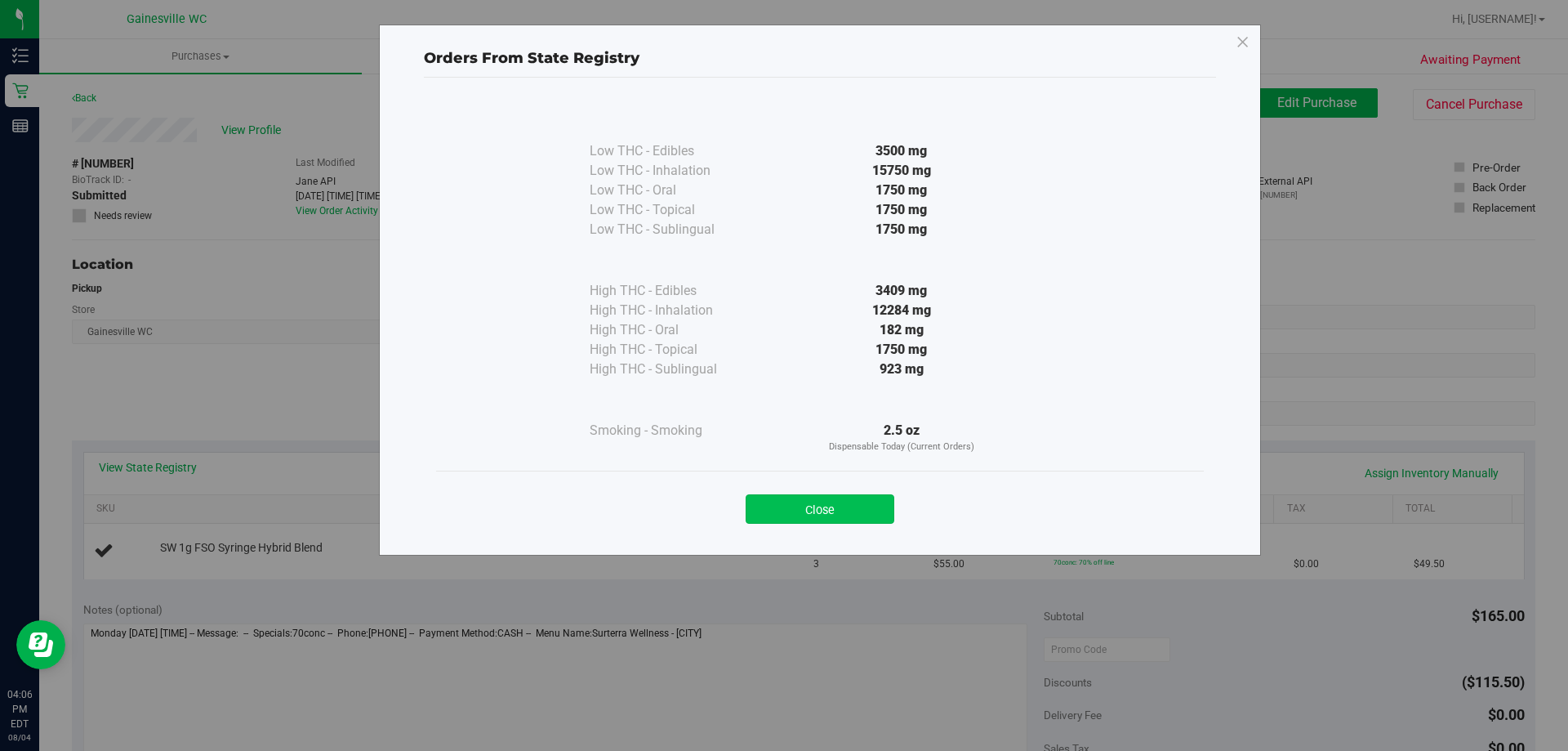 click on "Close" at bounding box center [820, 509] 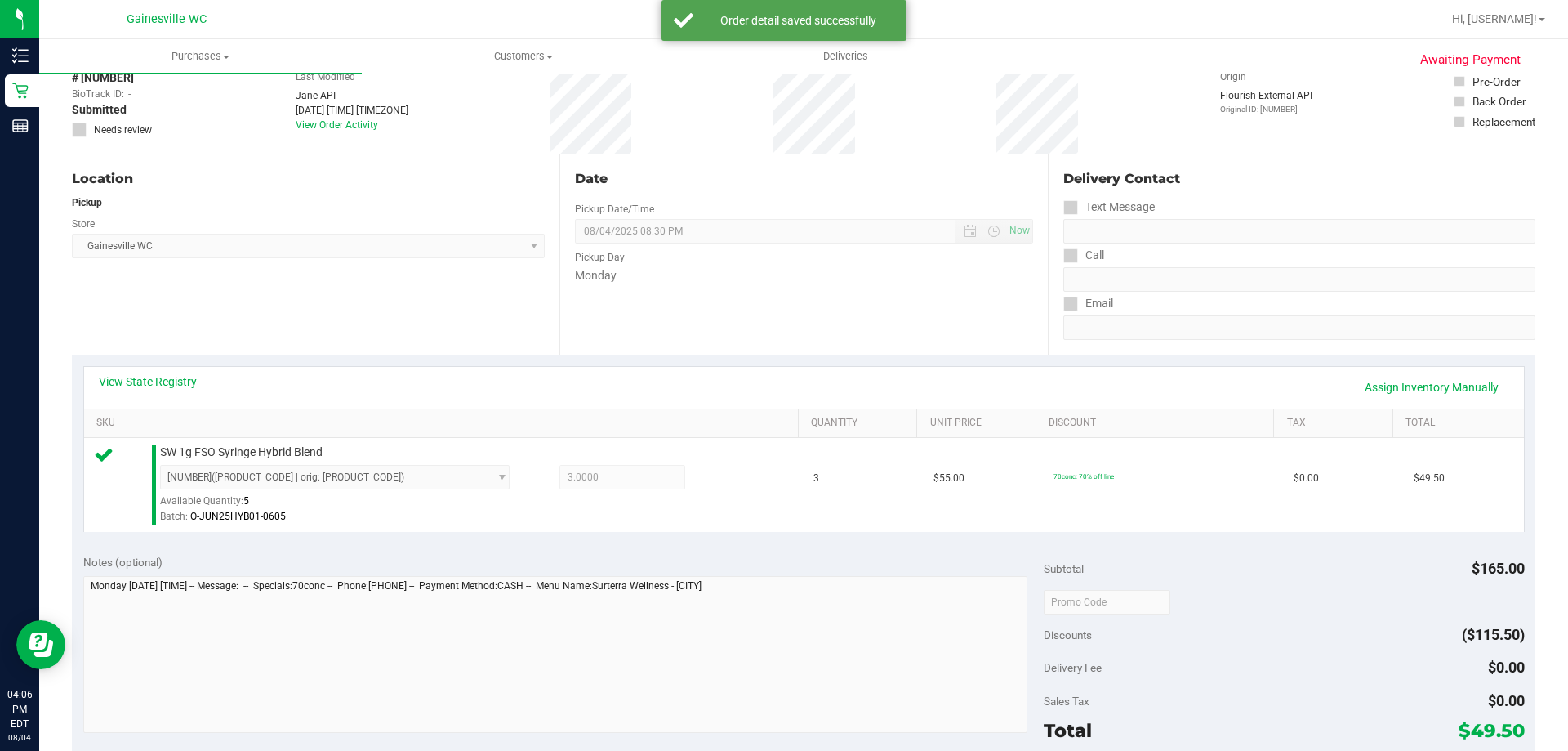 scroll, scrollTop: 327, scrollLeft: 0, axis: vertical 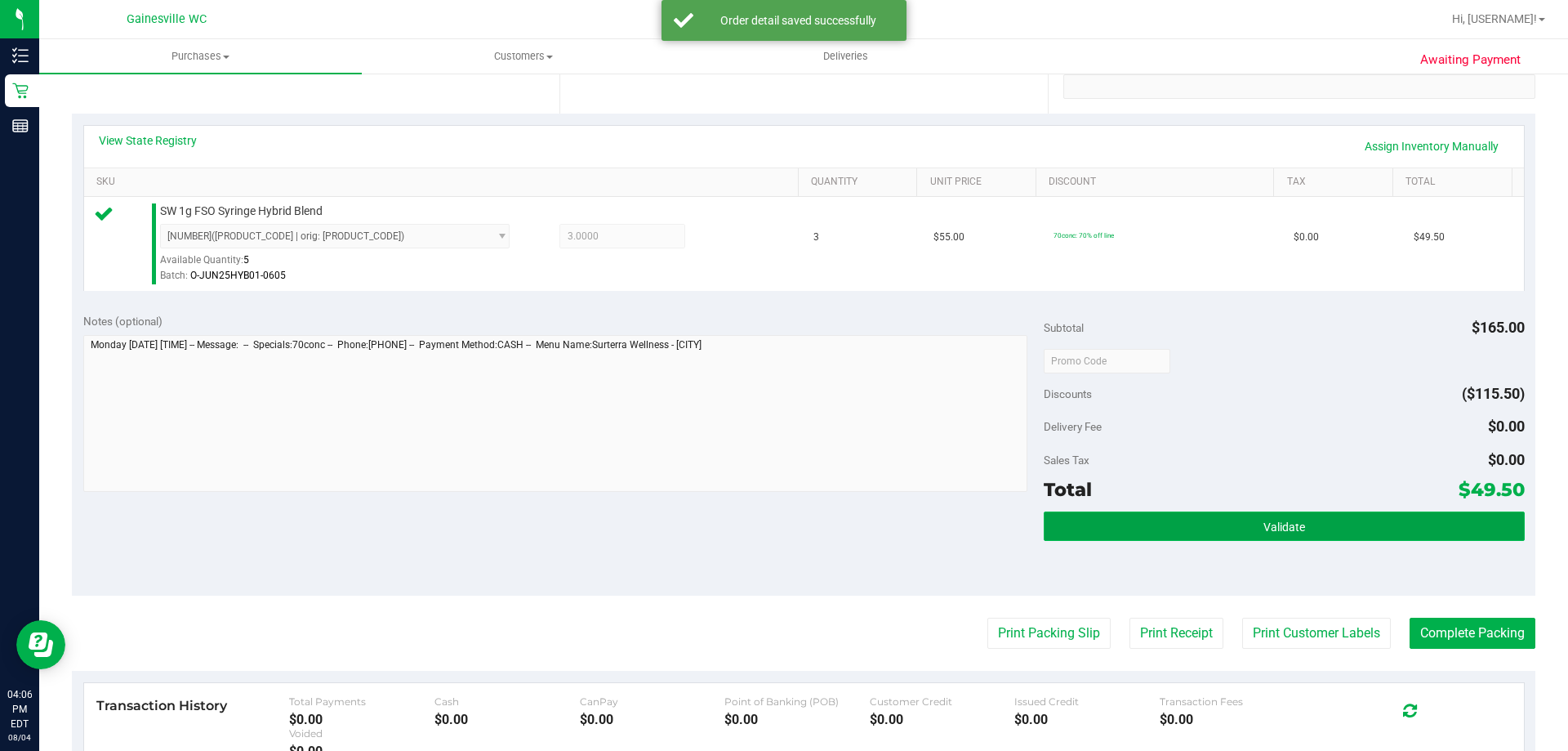 click on "Validate" at bounding box center (1284, 526) 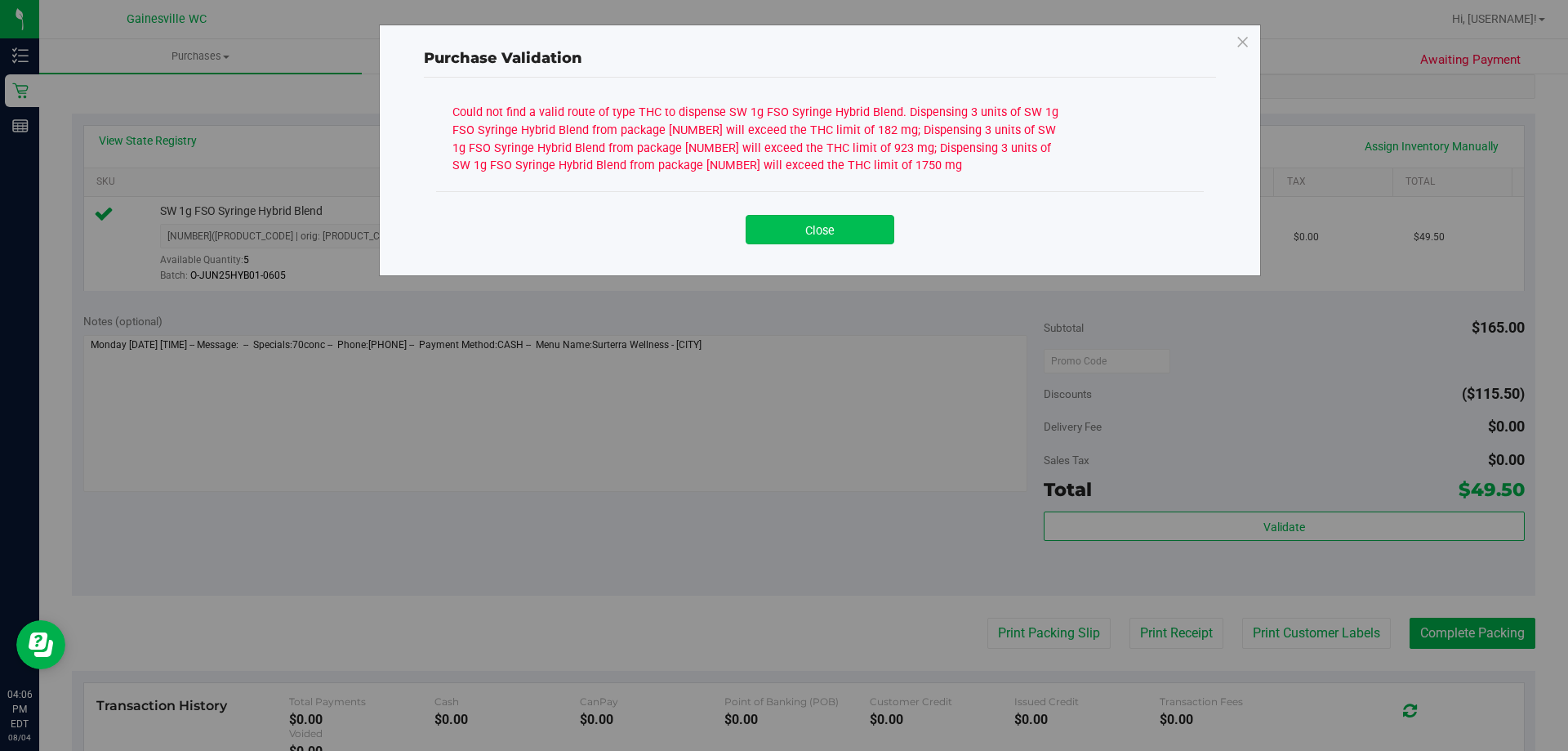 click on "Close" at bounding box center [820, 230] 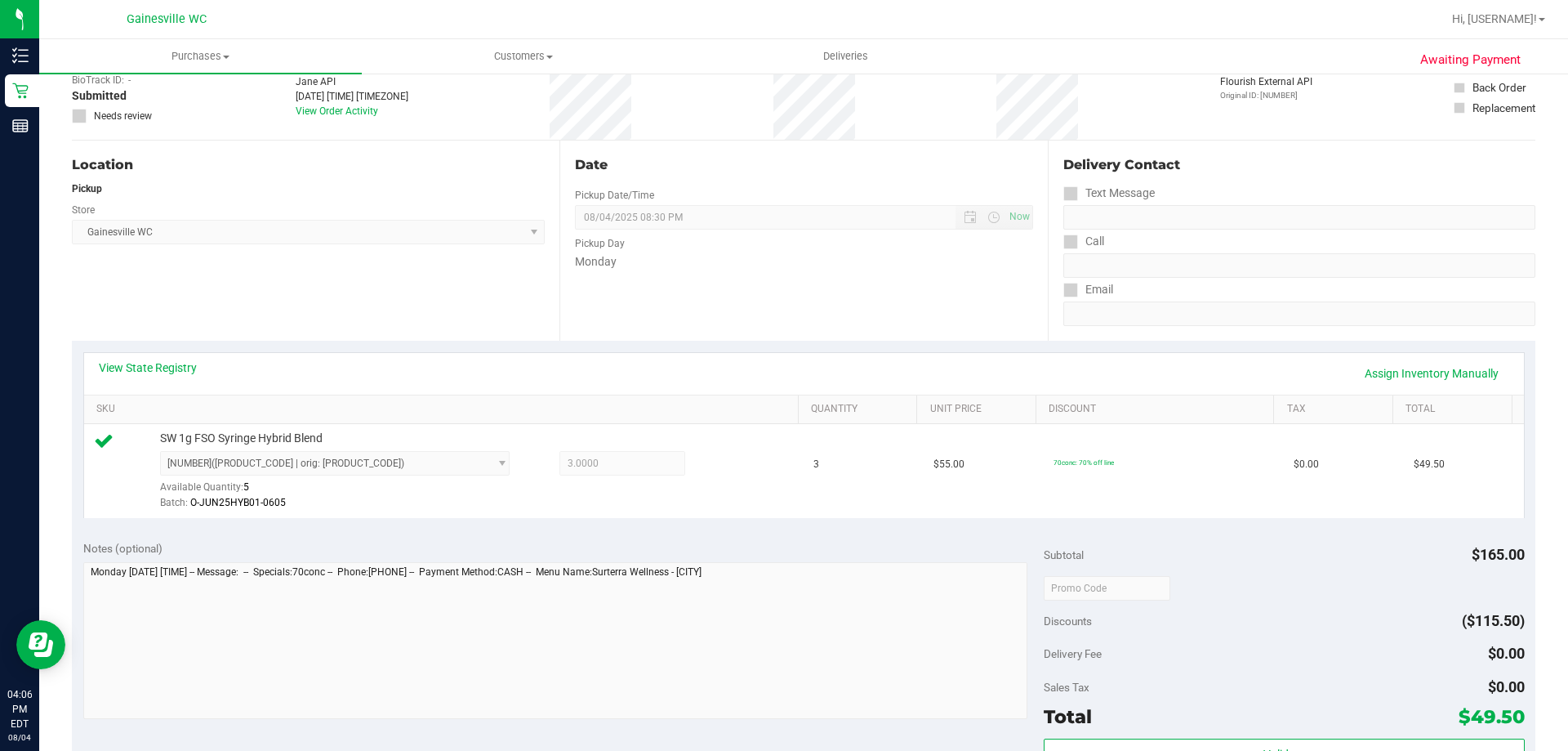 scroll, scrollTop: 0, scrollLeft: 0, axis: both 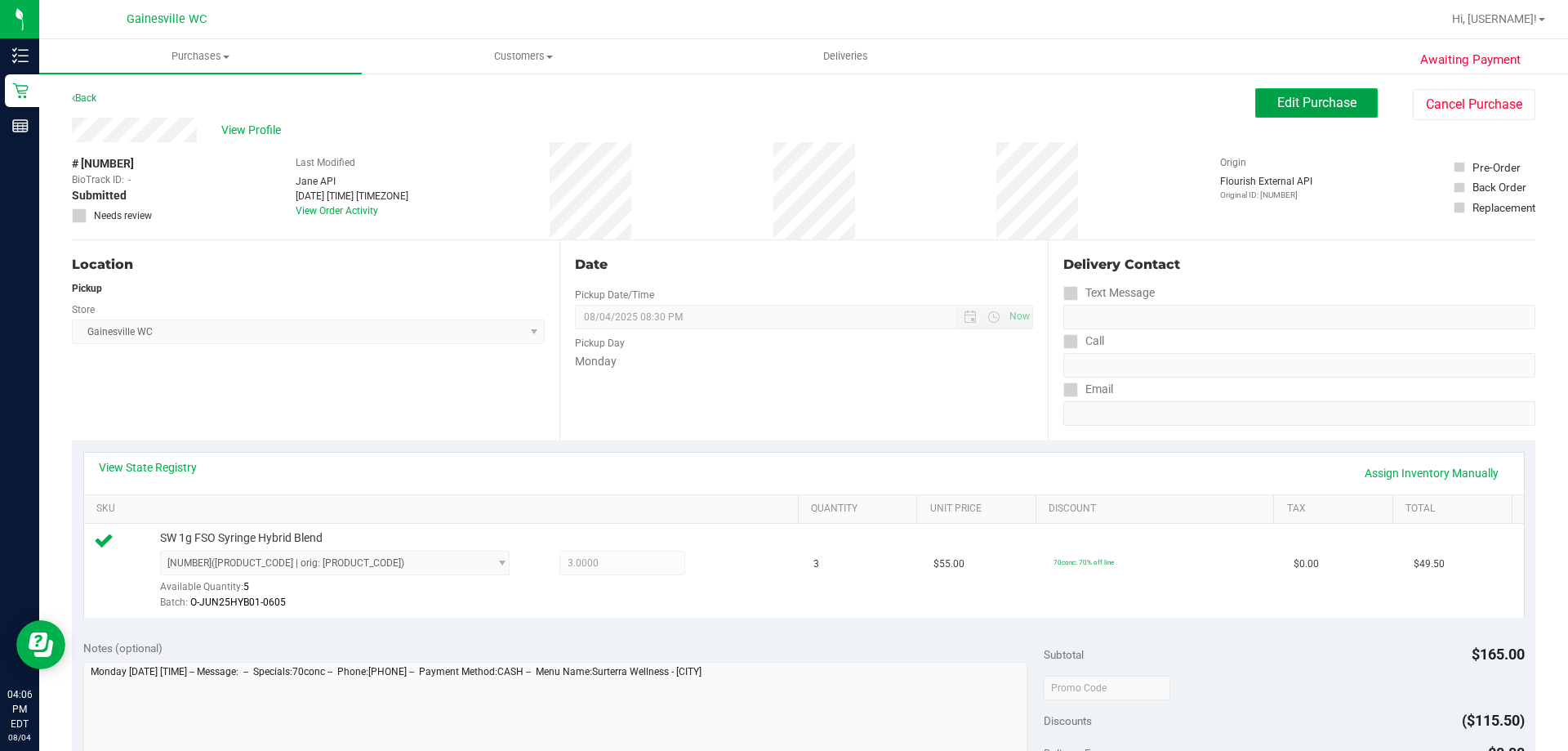 click on "Edit Purchase" at bounding box center [1316, 103] 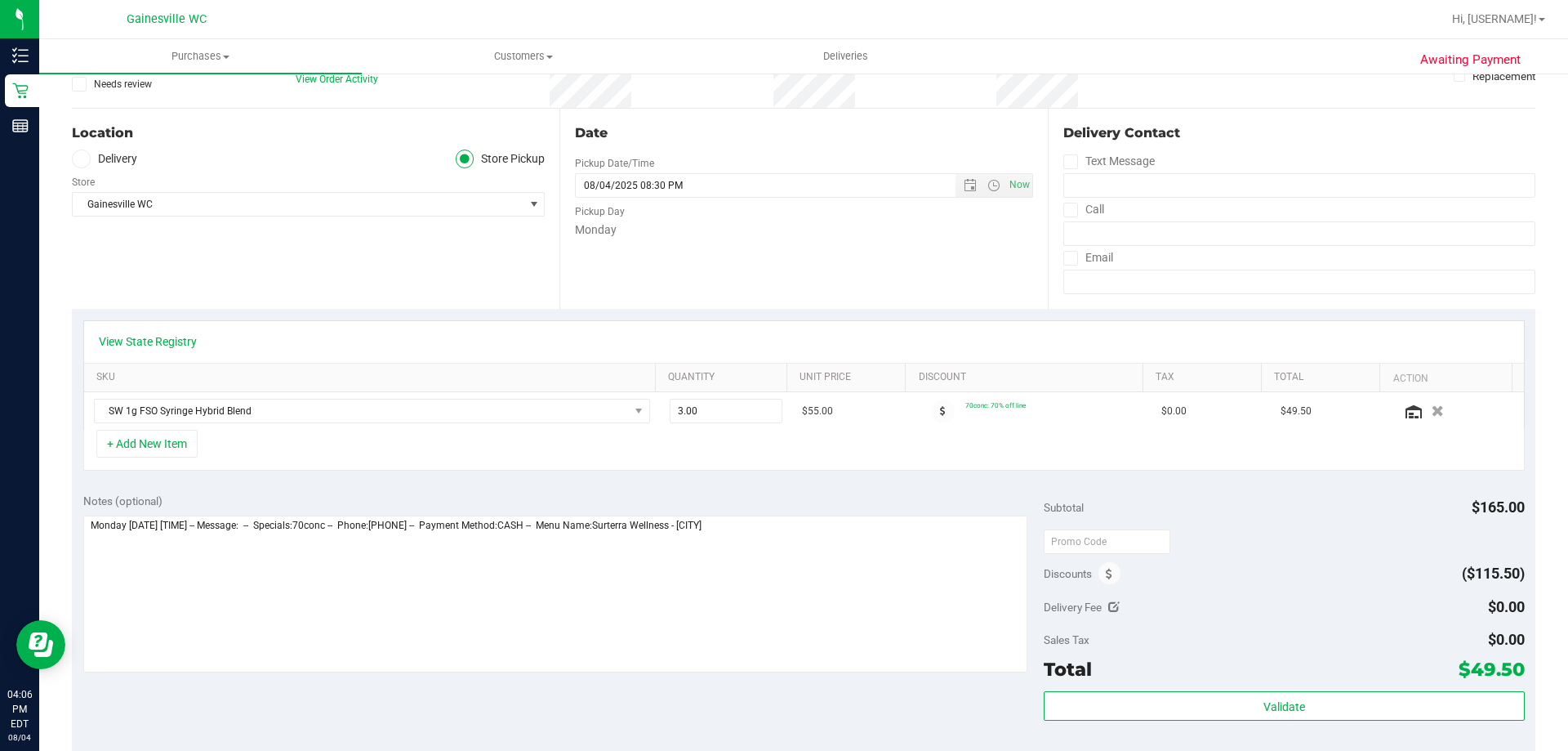 scroll, scrollTop: 163, scrollLeft: 0, axis: vertical 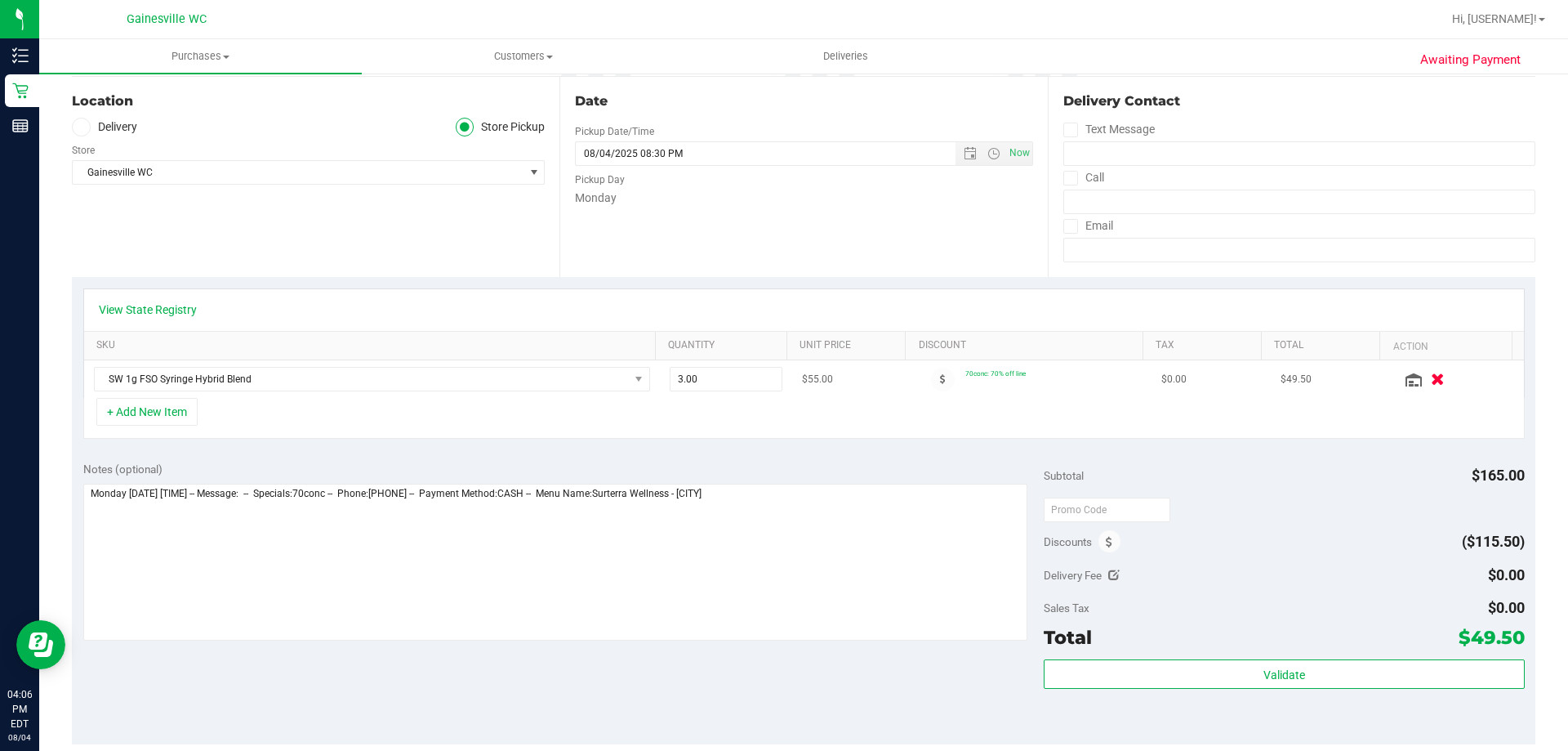 click at bounding box center [1437, 379] 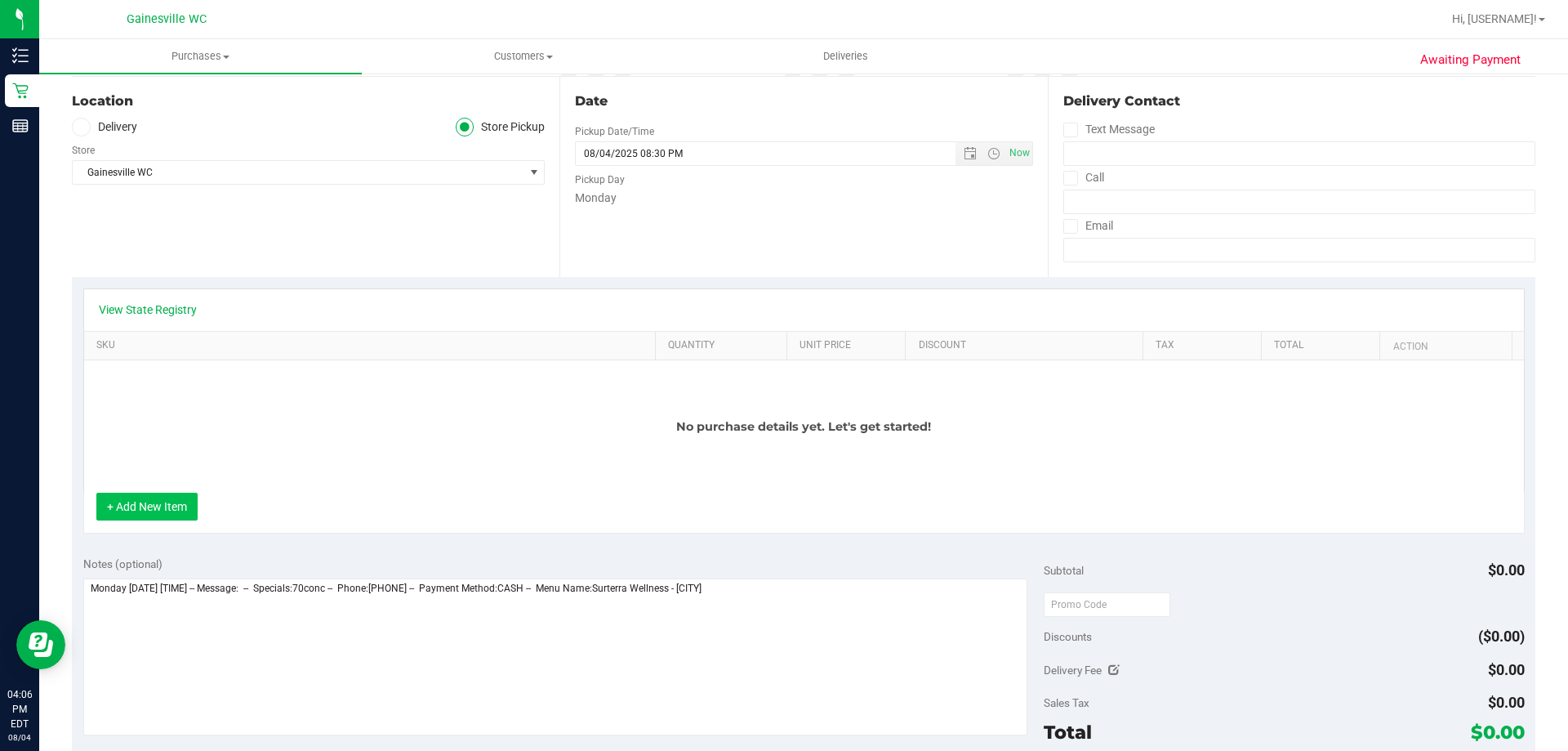 click on "+ Add New Item" at bounding box center [147, 507] 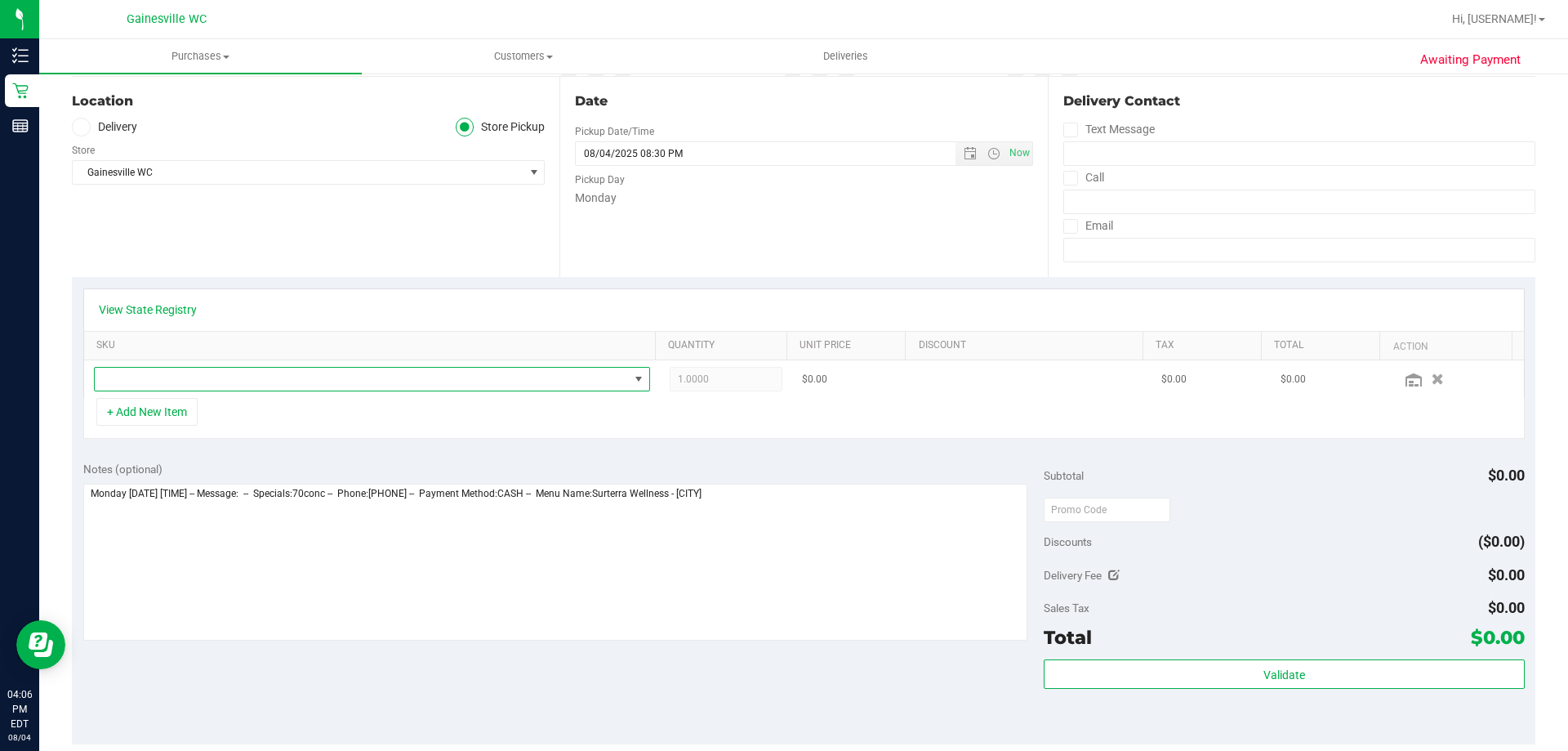 click at bounding box center (362, 379) 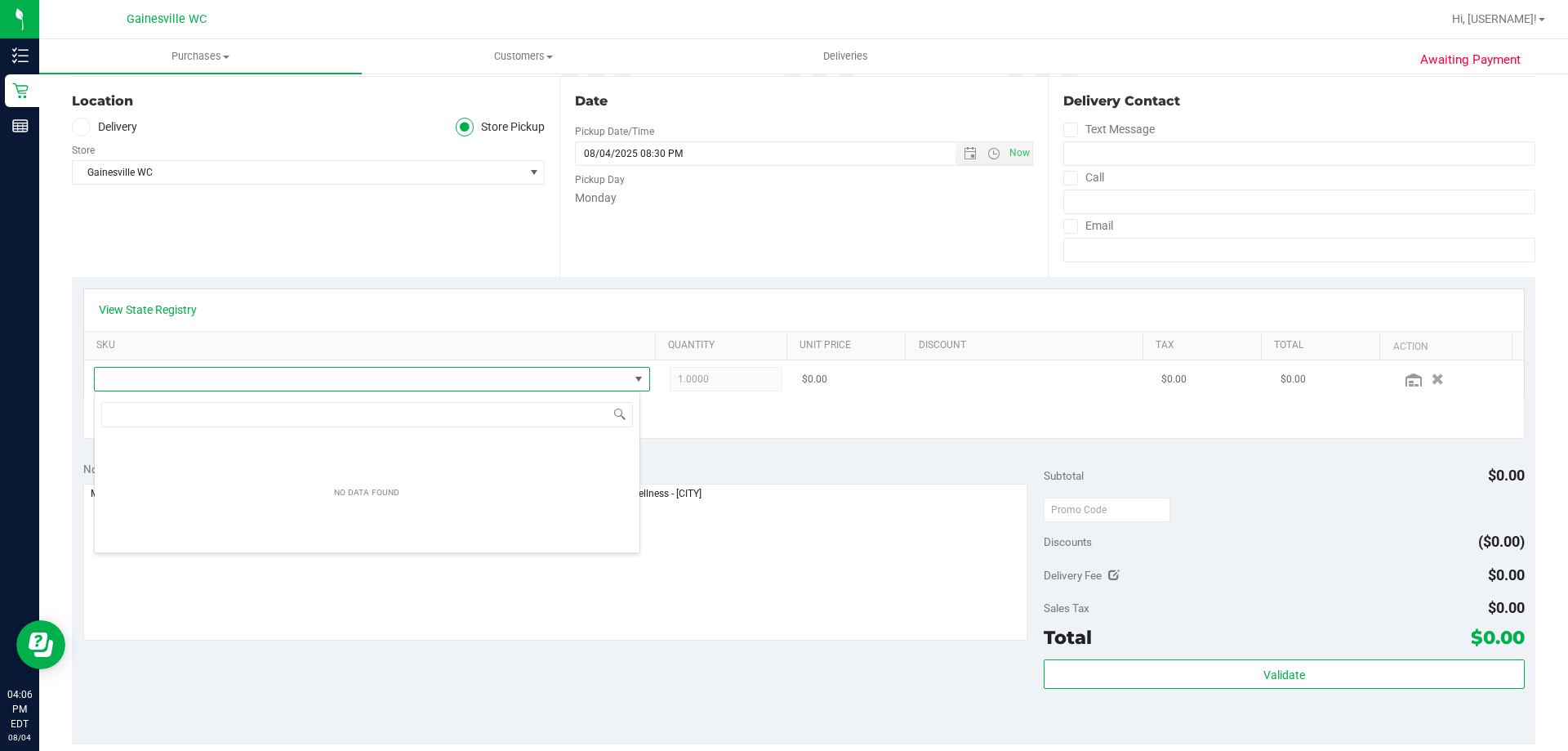 scroll, scrollTop: 81695, scrollLeft: 81120, axis: both 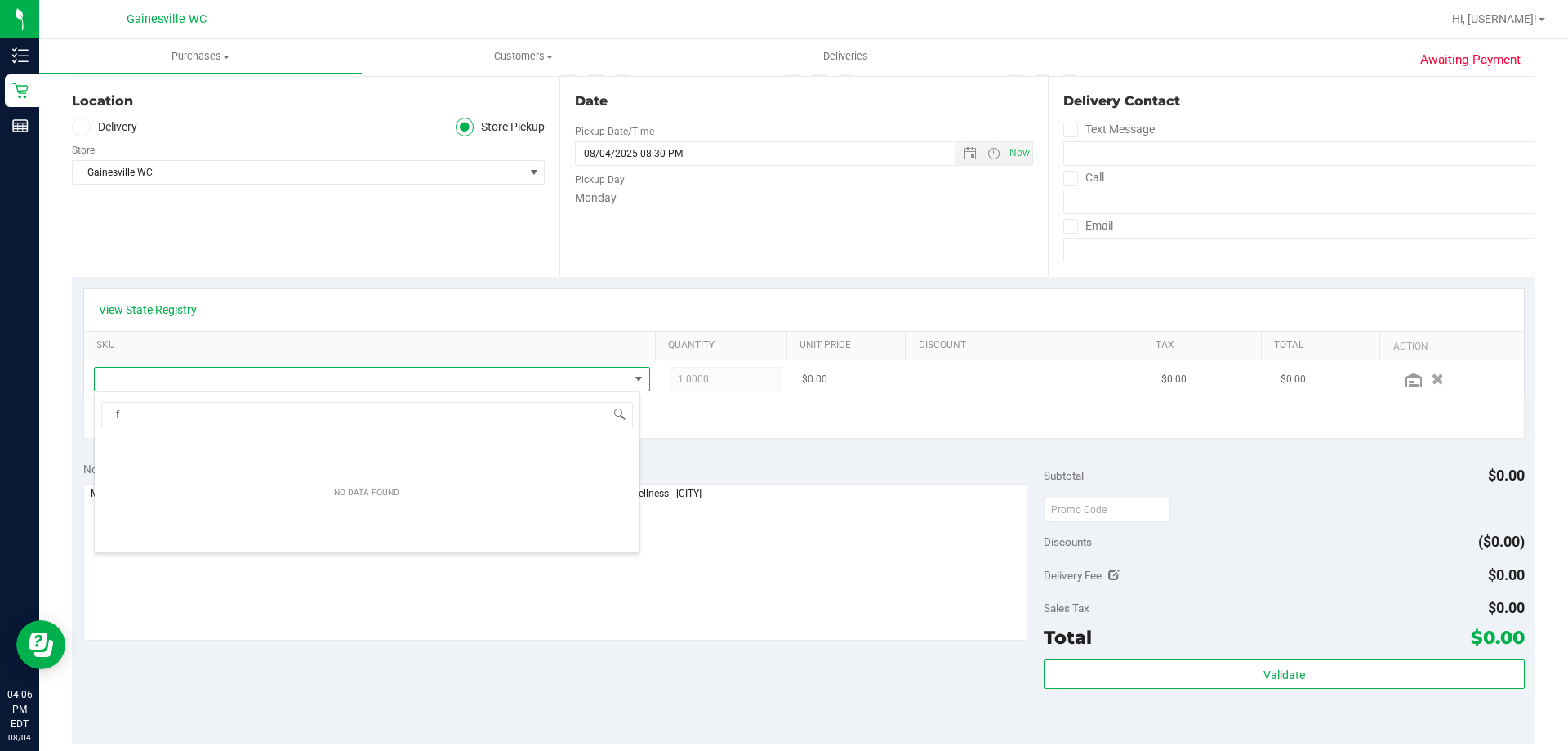 type on "fs" 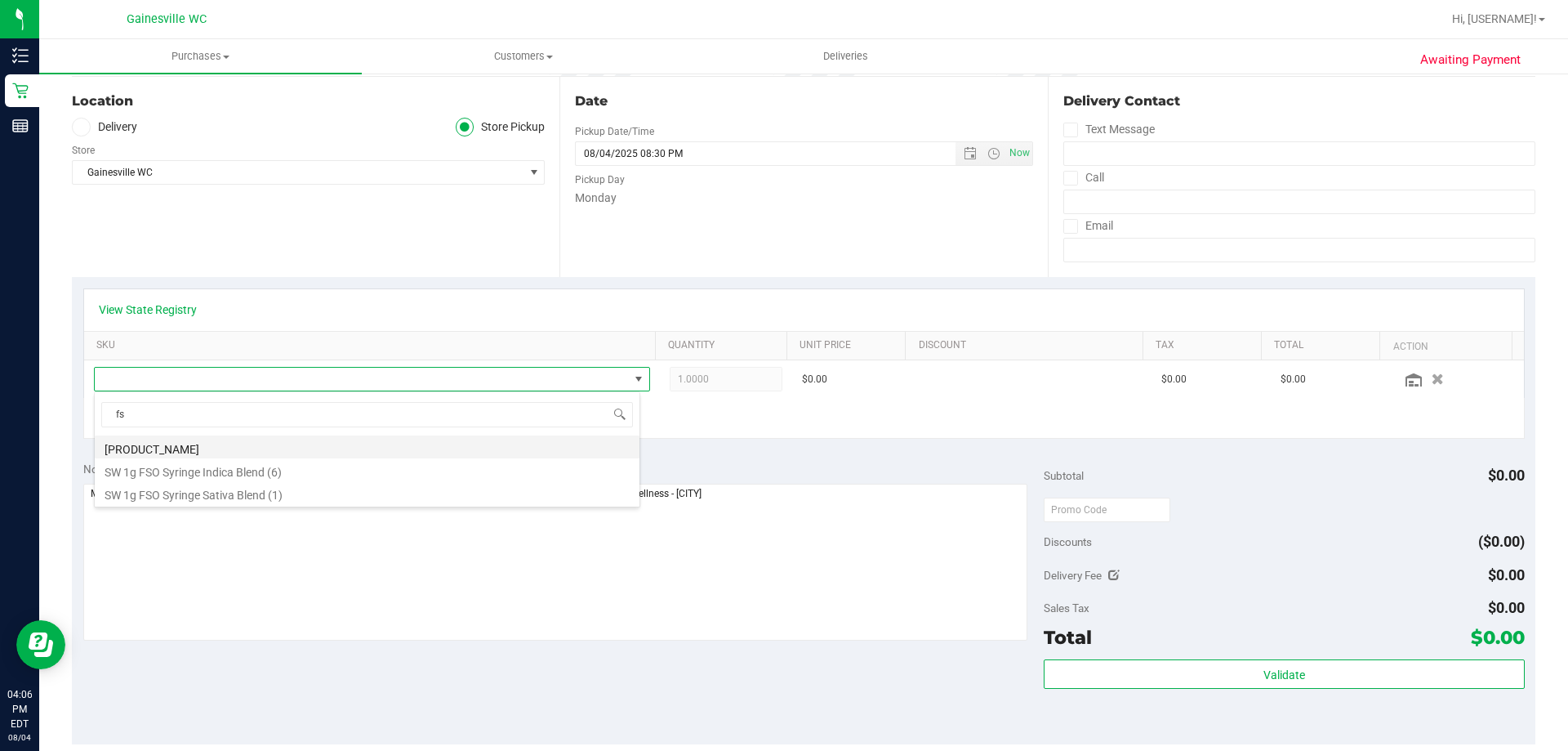 click on "[PRODUCT_NAME]" at bounding box center (367, 447) 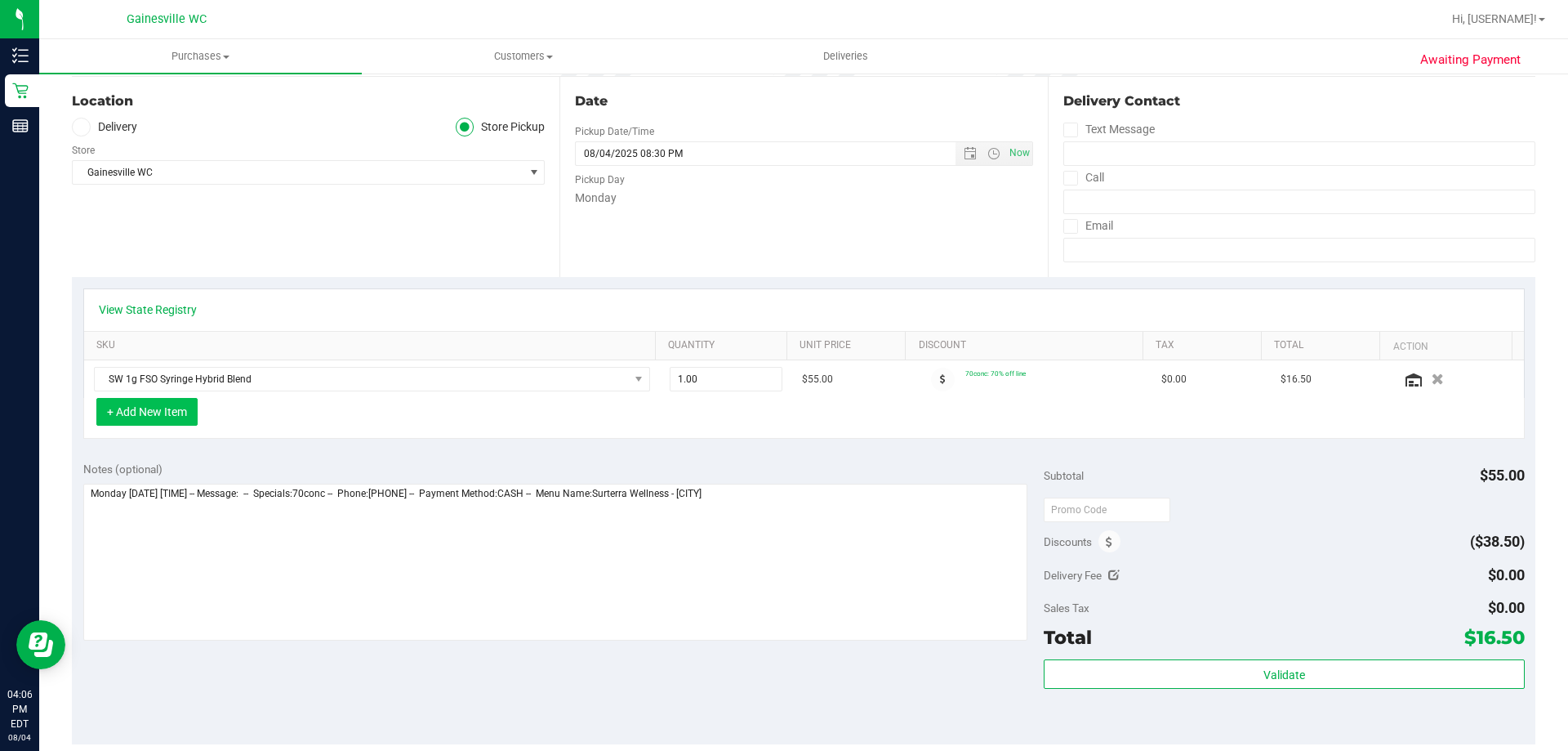click on "+ Add New Item" at bounding box center (147, 412) 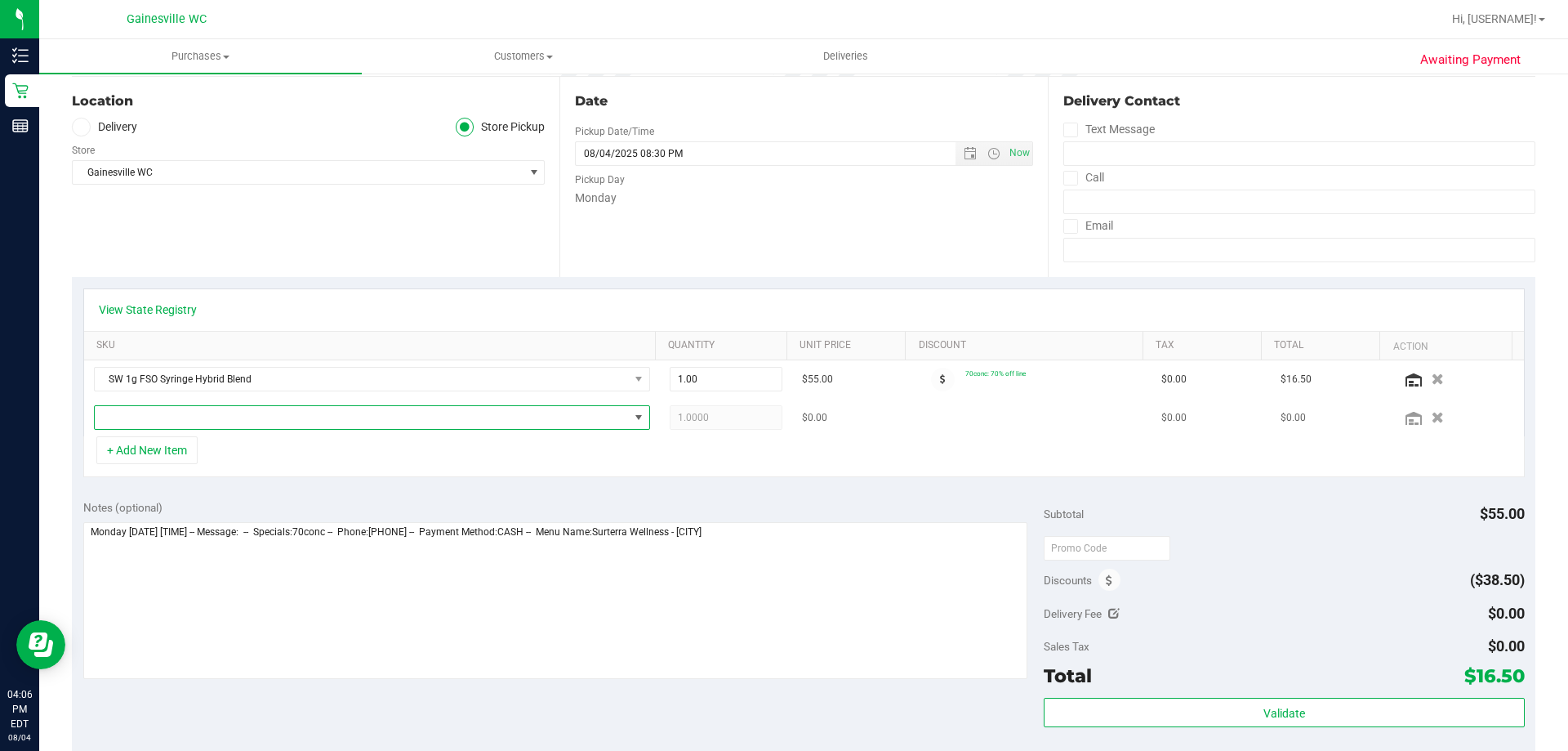 click at bounding box center (362, 418) 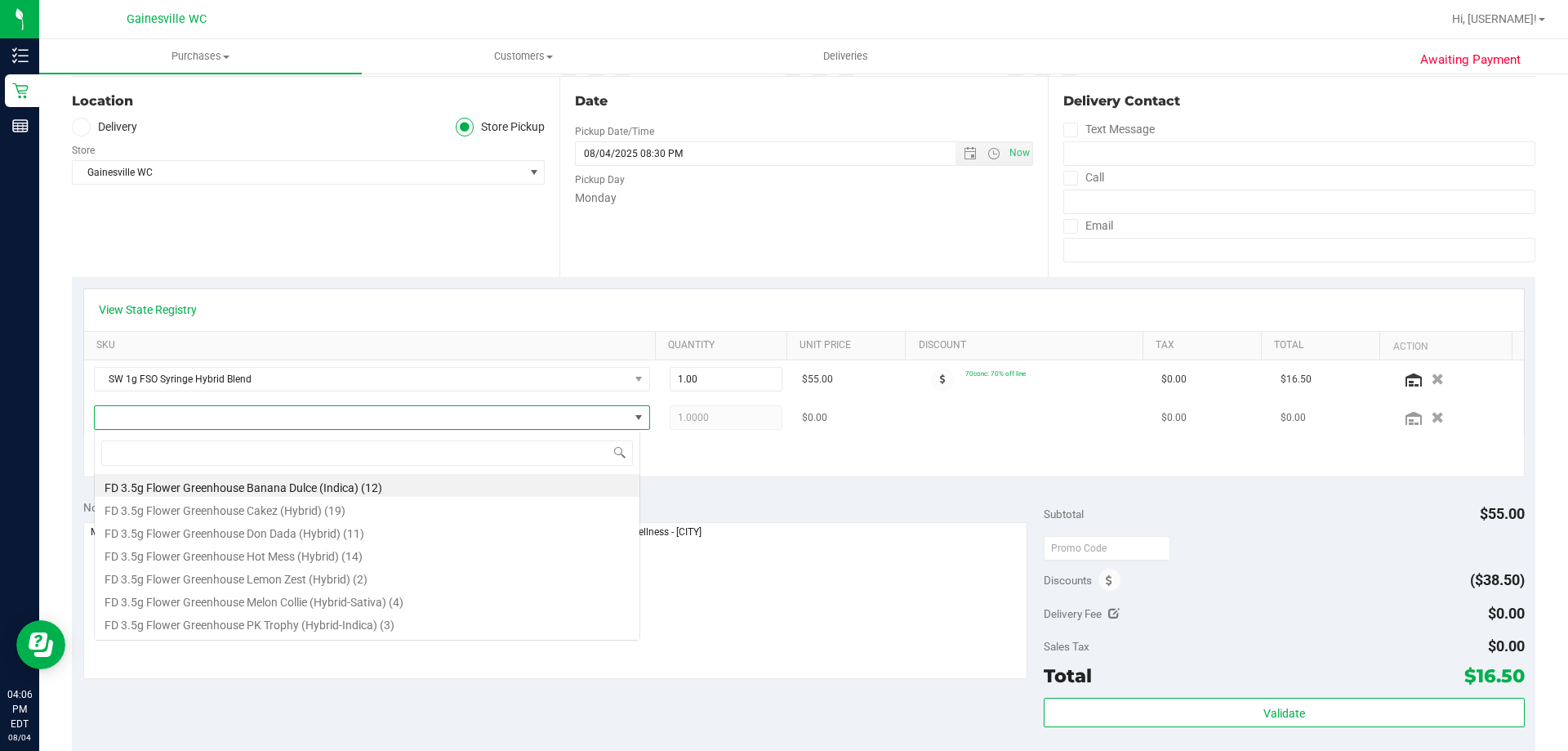 scroll, scrollTop: 81695, scrollLeft: 81120, axis: both 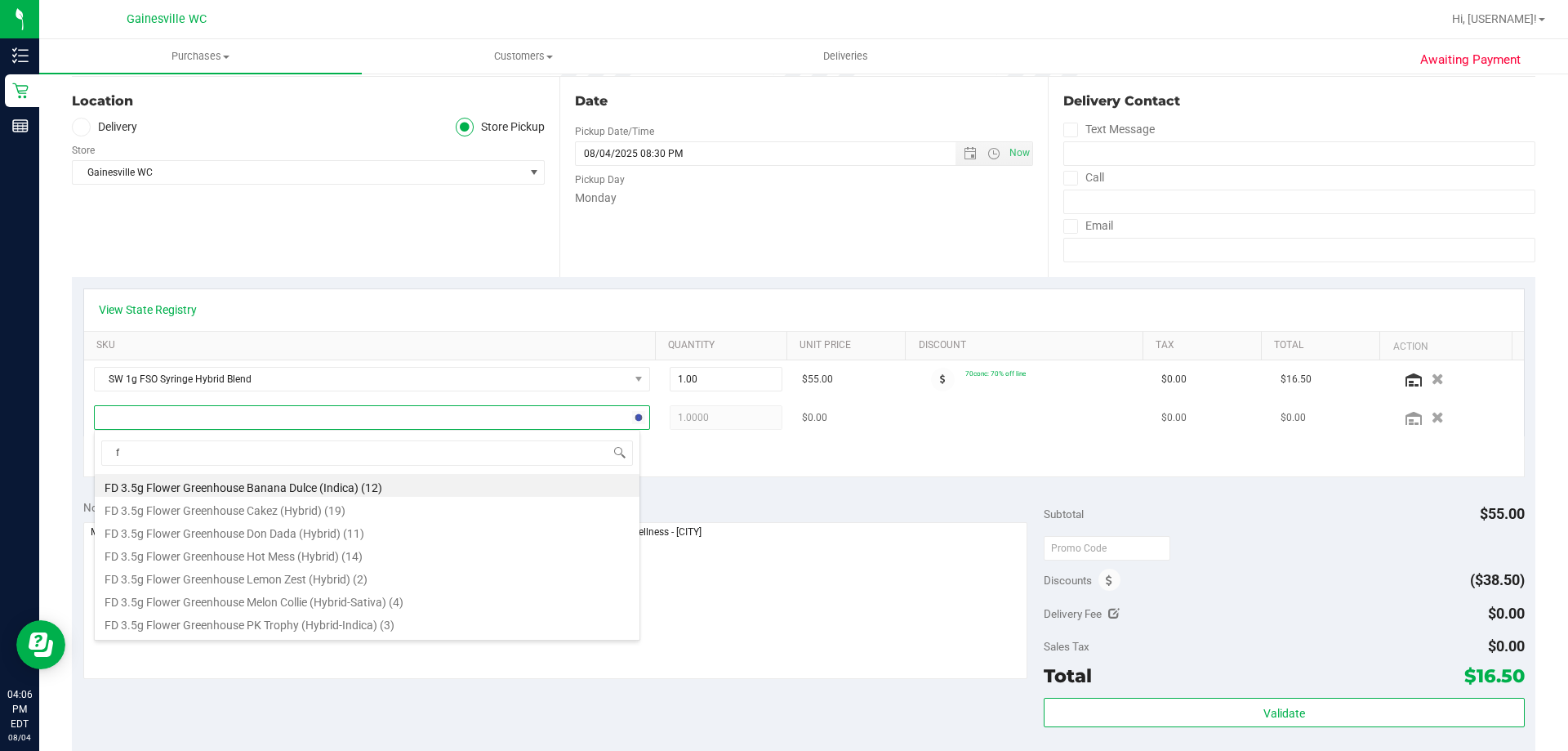 type on "fs" 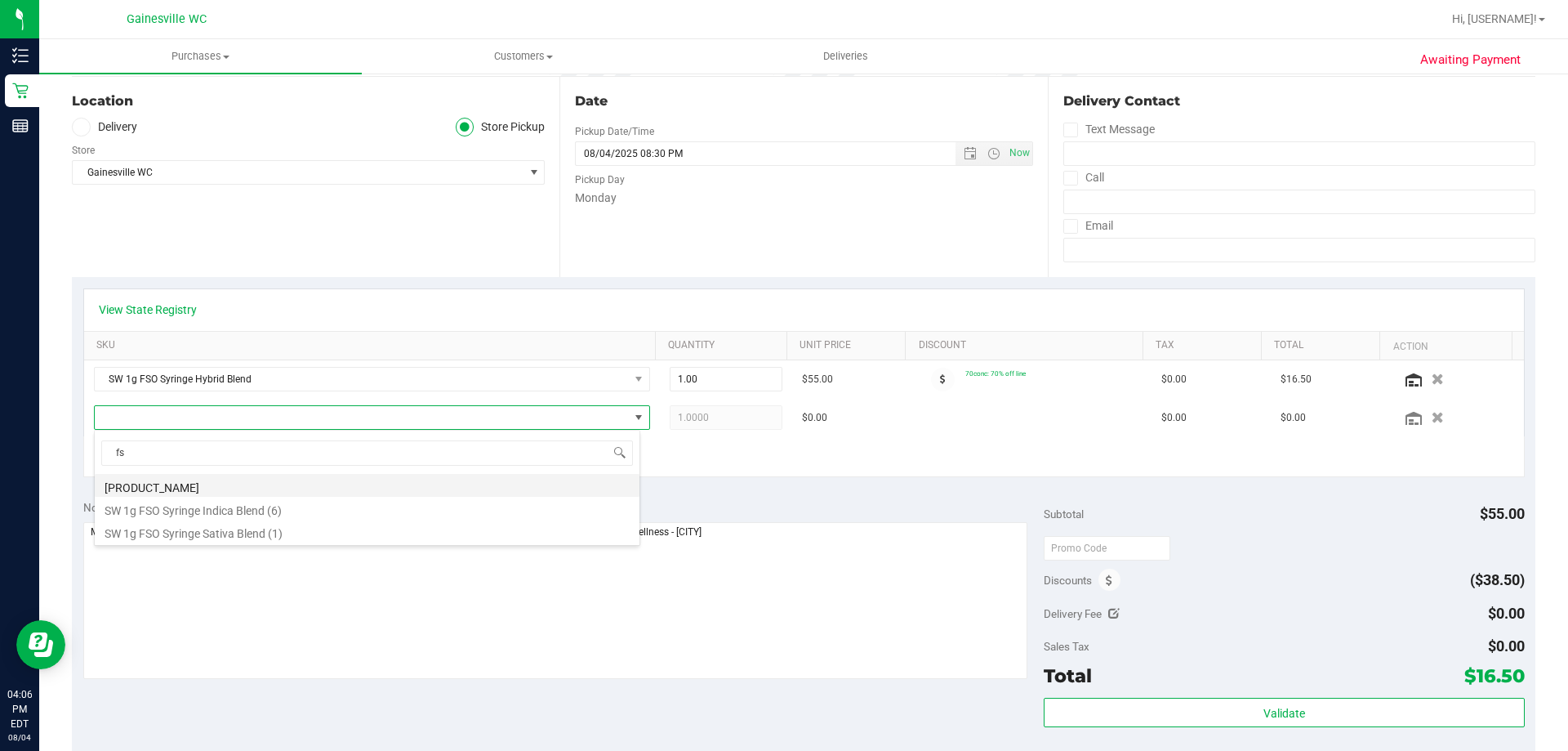 click on "[PRODUCT_NAME]" at bounding box center (367, 485) 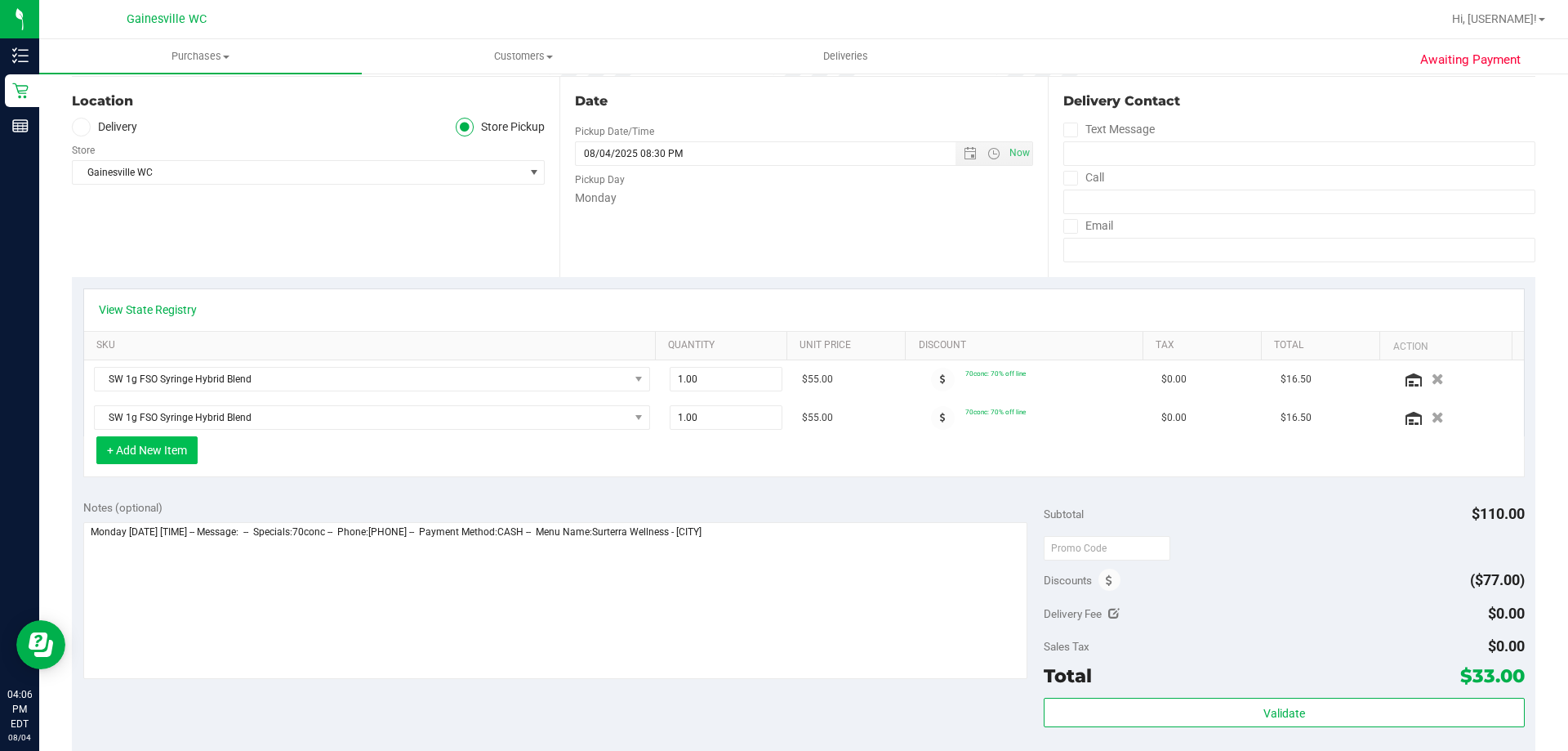 click on "+ Add New Item" at bounding box center [147, 450] 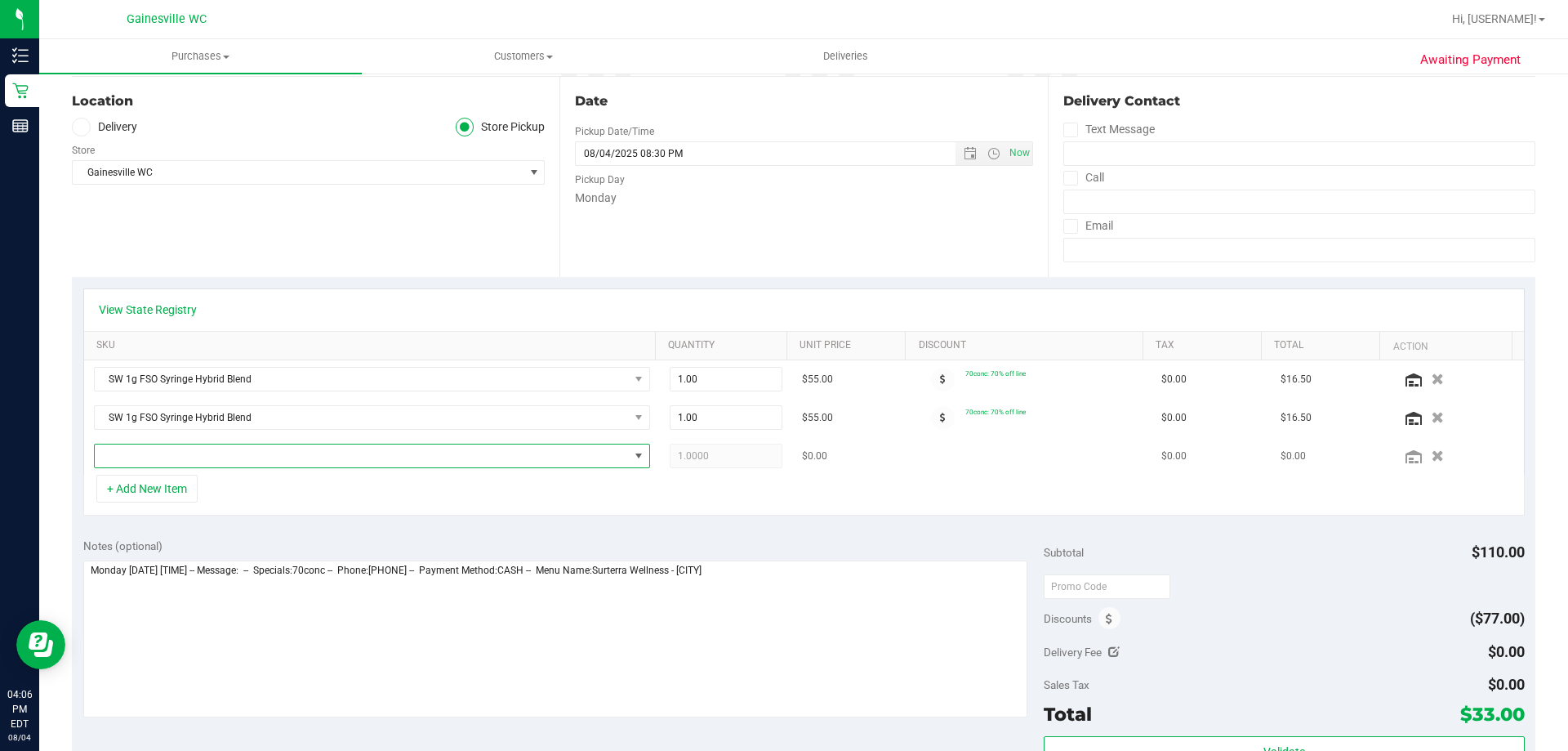 click at bounding box center (362, 456) 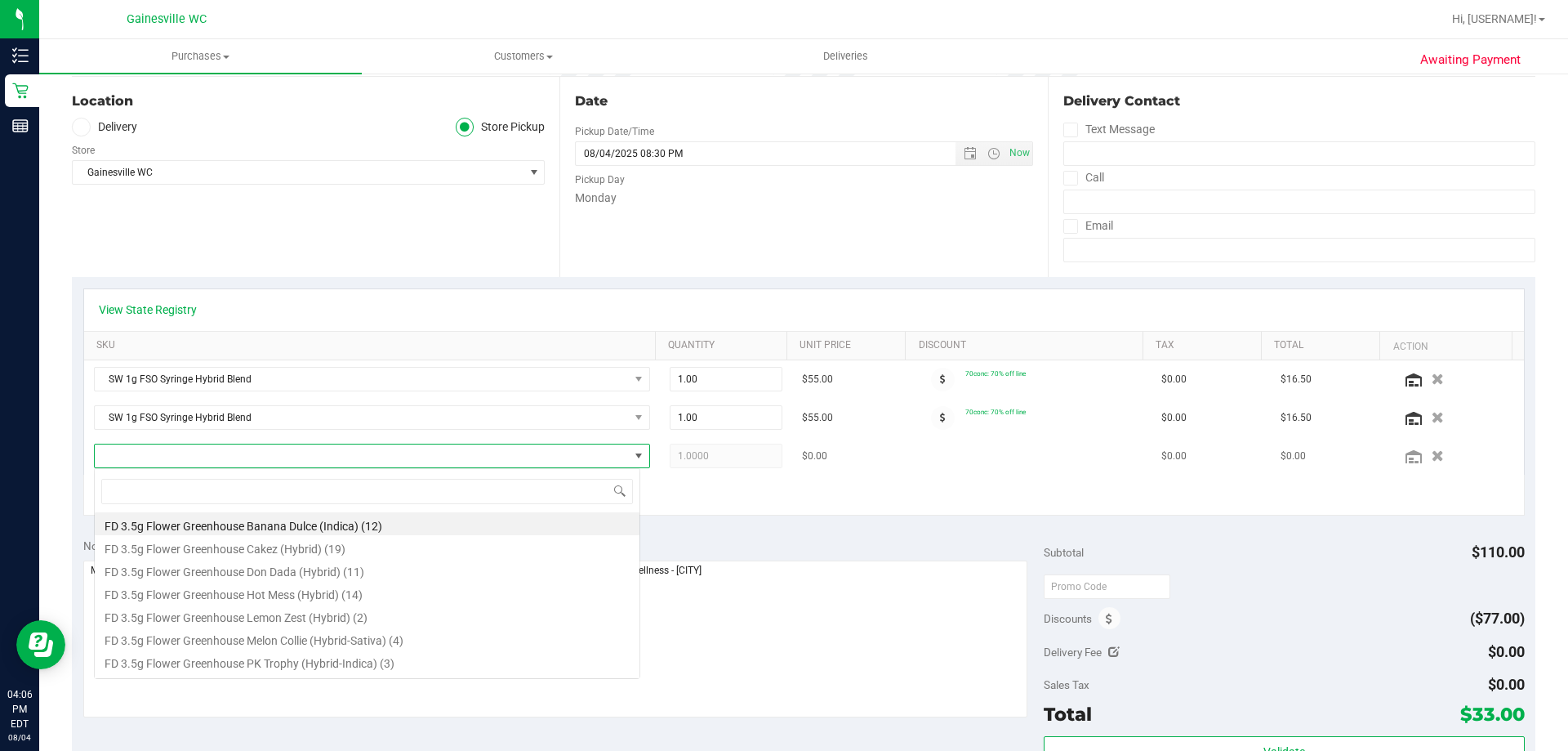 scroll, scrollTop: 81695, scrollLeft: 81120, axis: both 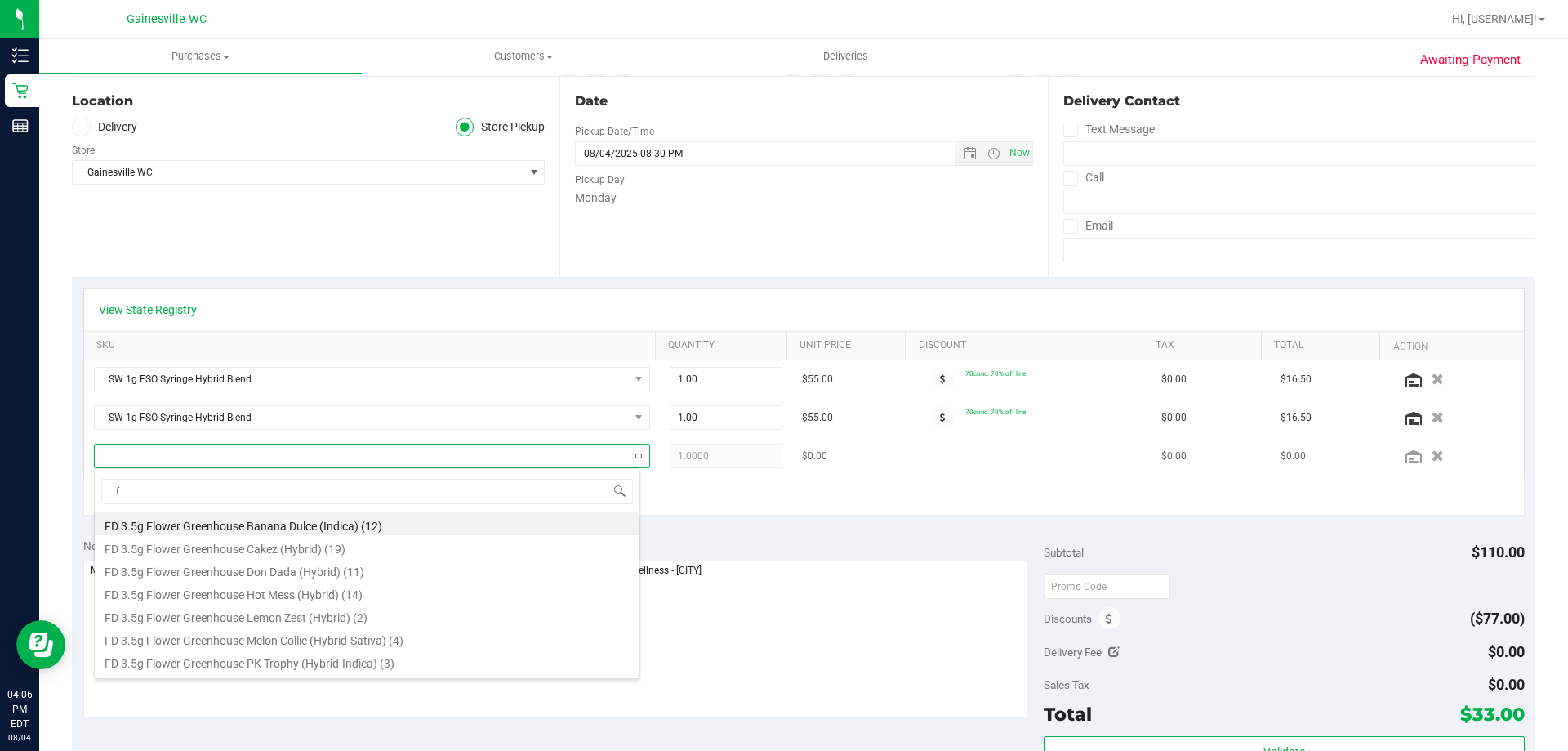 type on "fs" 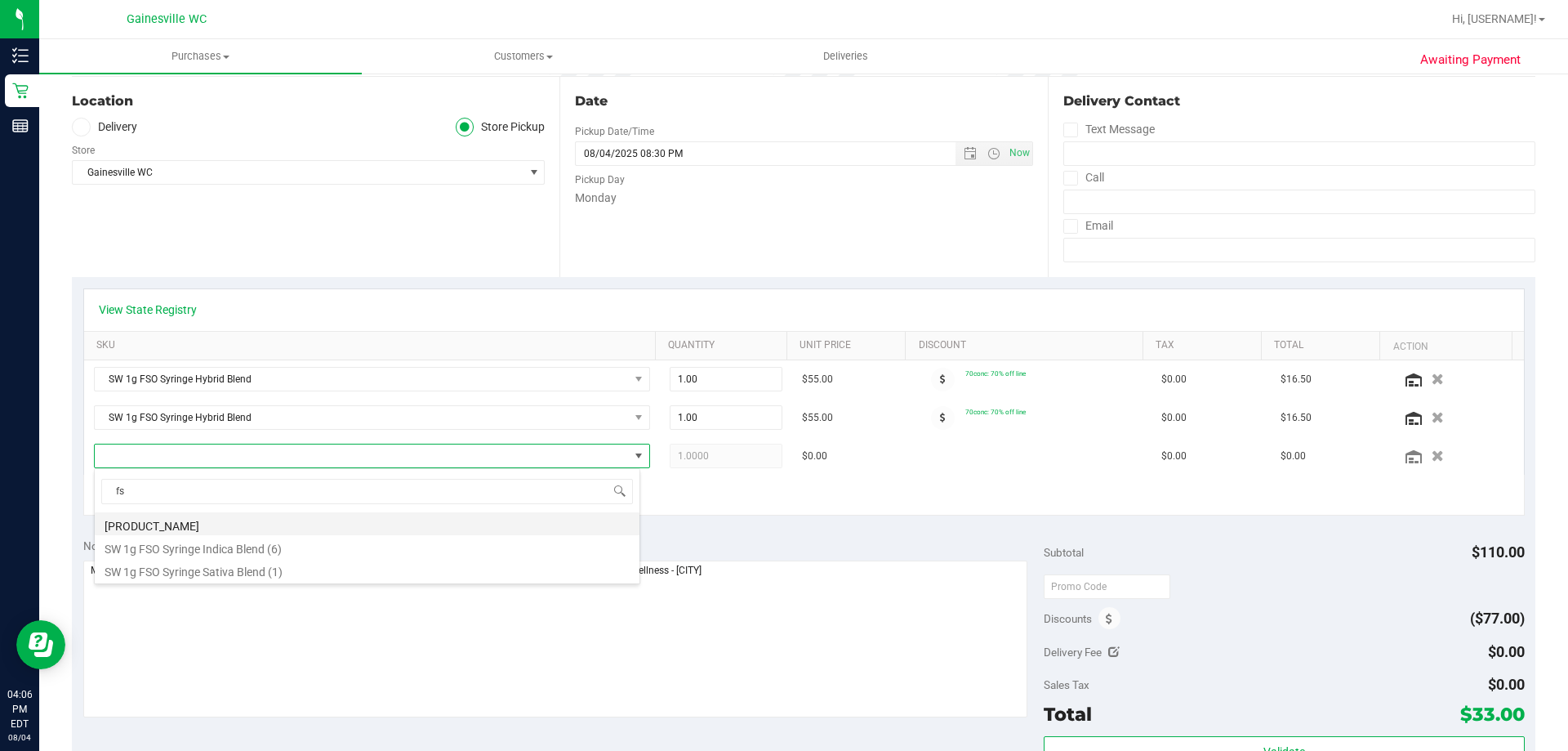 click on "[PRODUCT_NAME]" at bounding box center (367, 524) 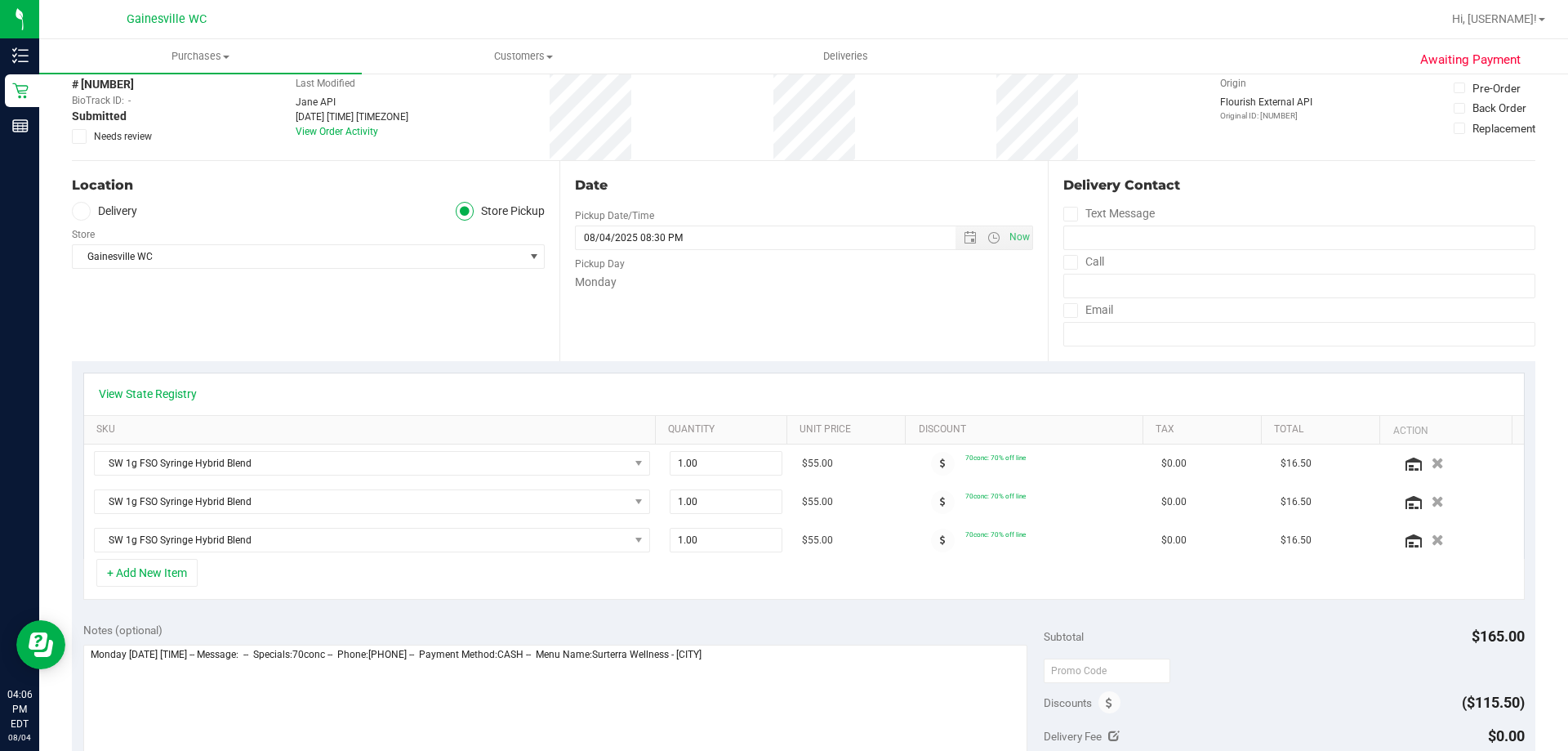 scroll, scrollTop: 0, scrollLeft: 0, axis: both 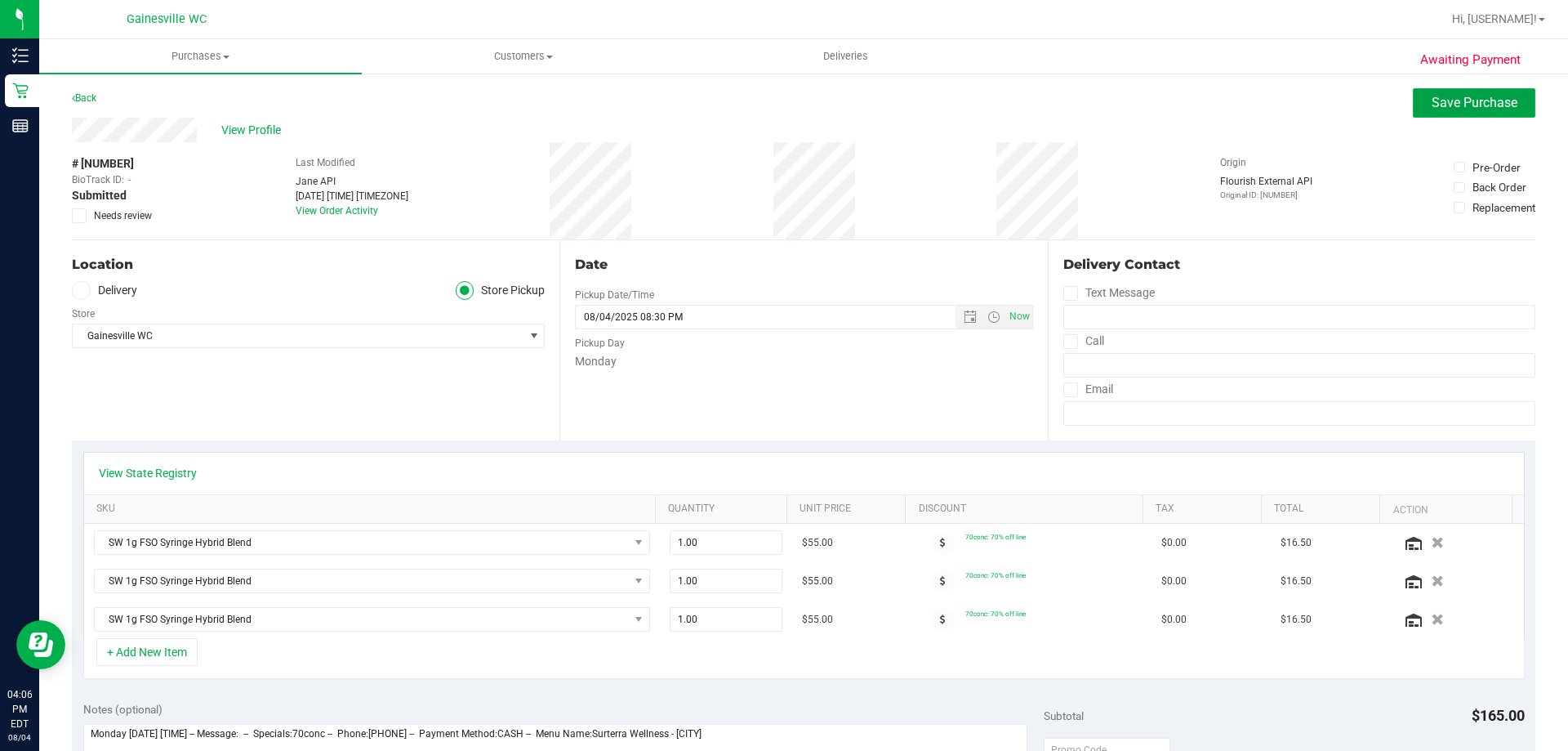 drag, startPoint x: 1466, startPoint y: 106, endPoint x: 1450, endPoint y: 114, distance: 17.888544 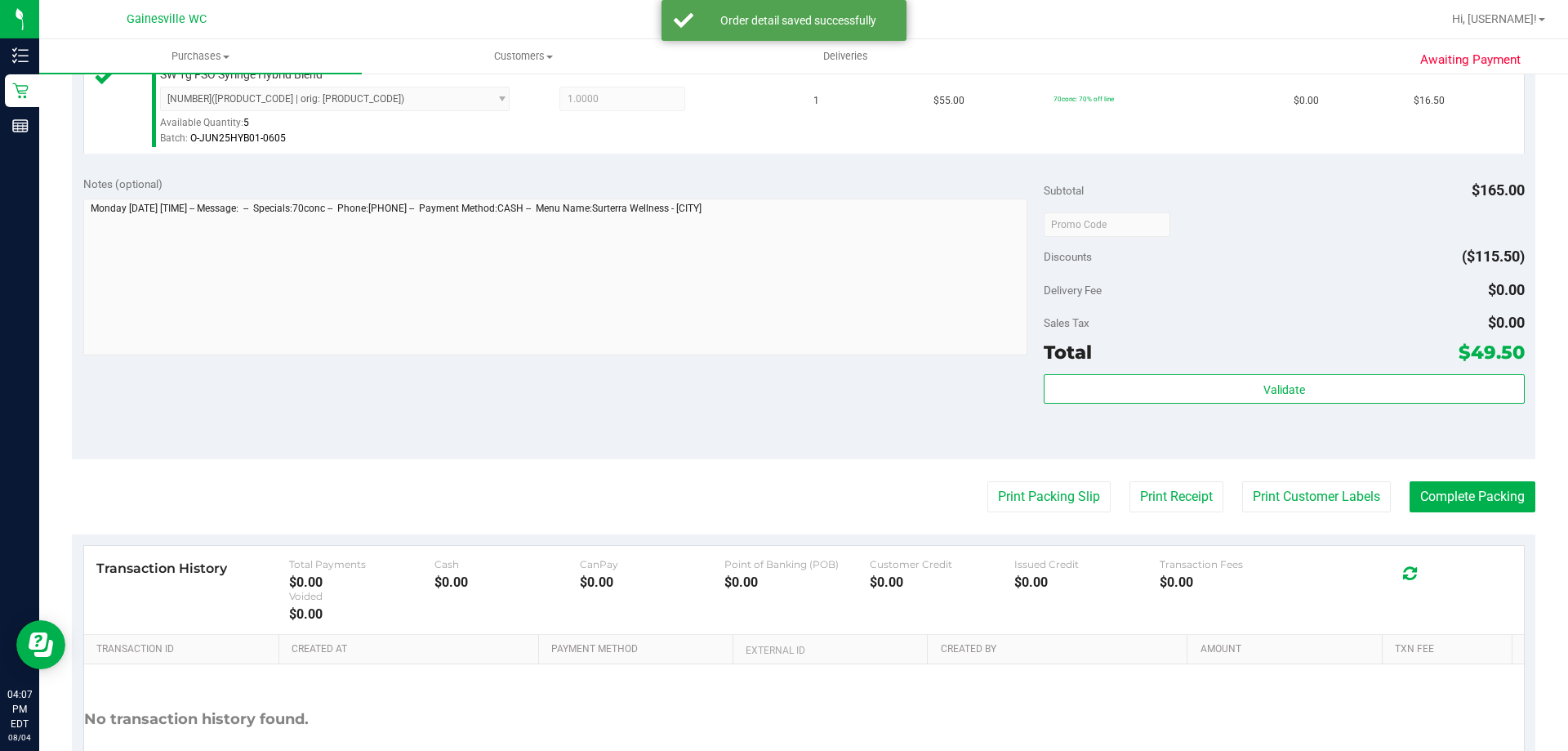 scroll, scrollTop: 654, scrollLeft: 0, axis: vertical 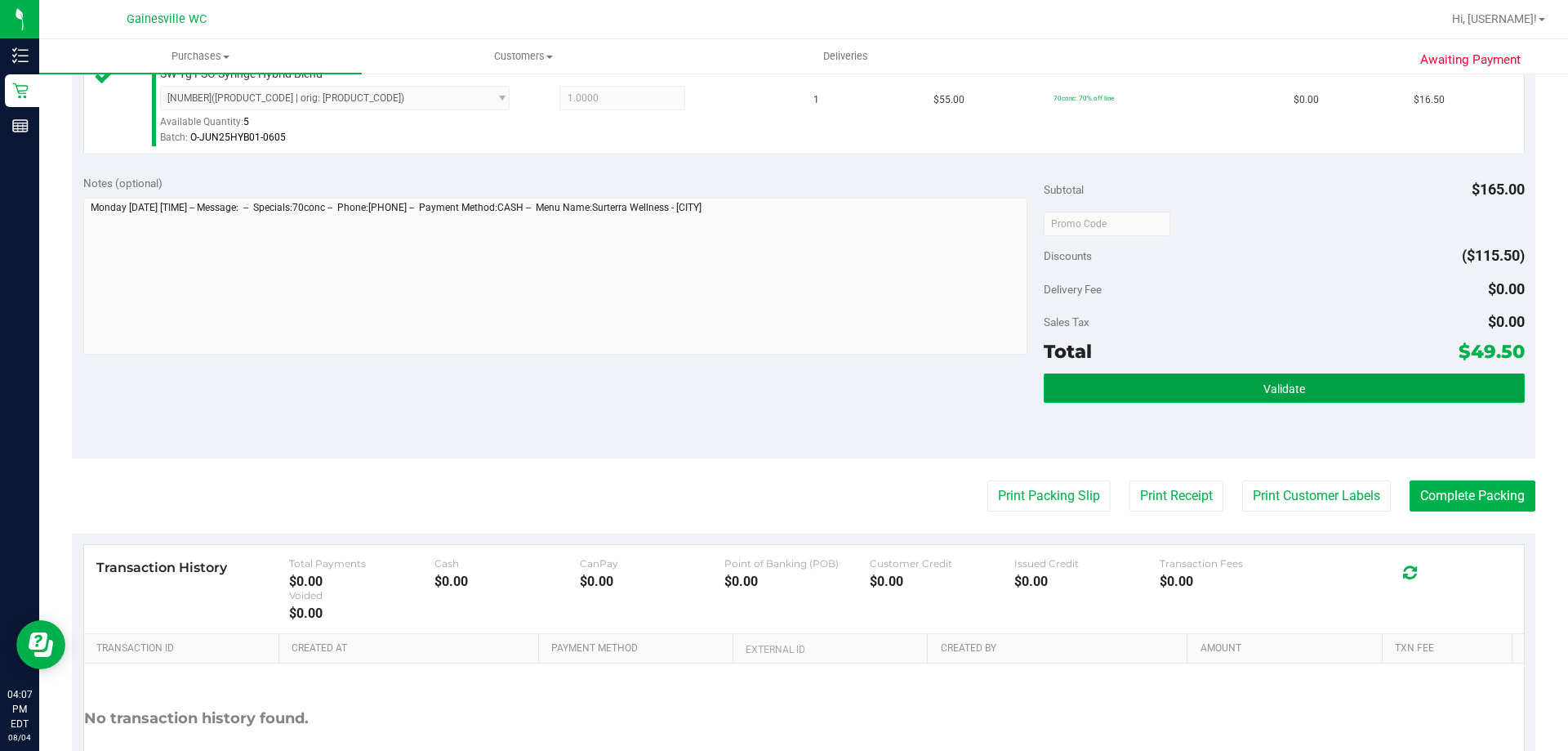 click on "Validate" at bounding box center [1284, 388] 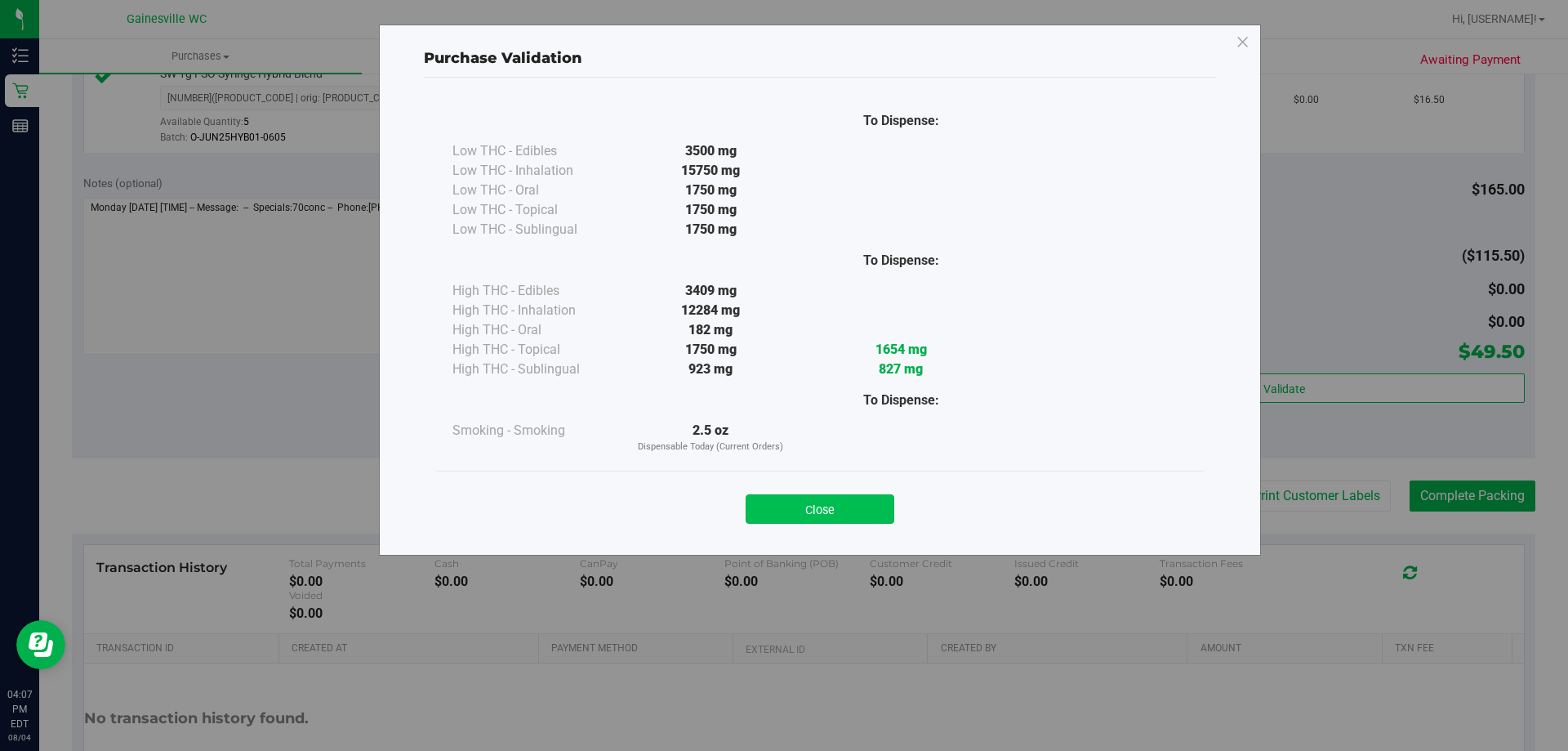 click on "Close" at bounding box center (820, 509) 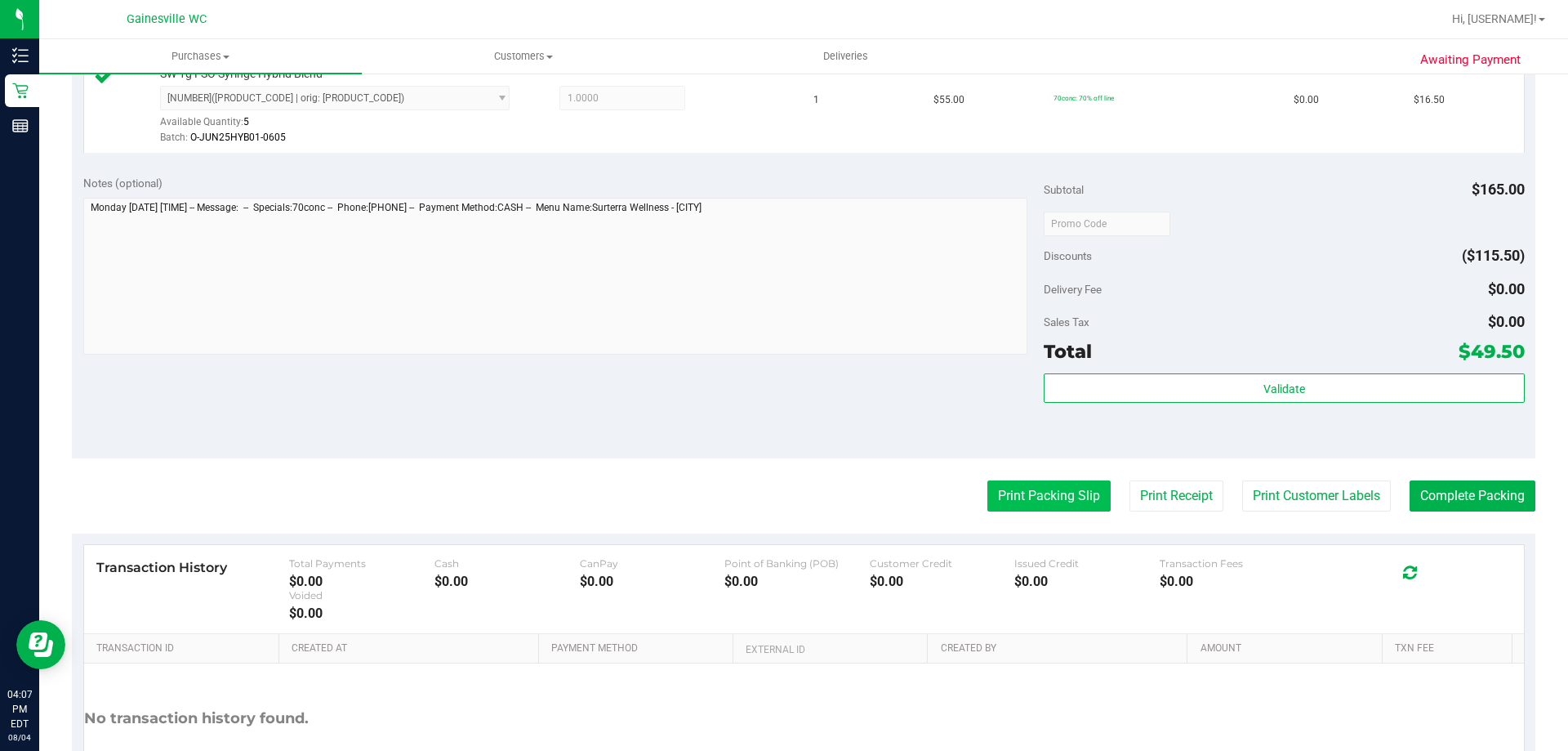 click on "Print Packing Slip" at bounding box center [1049, 496] 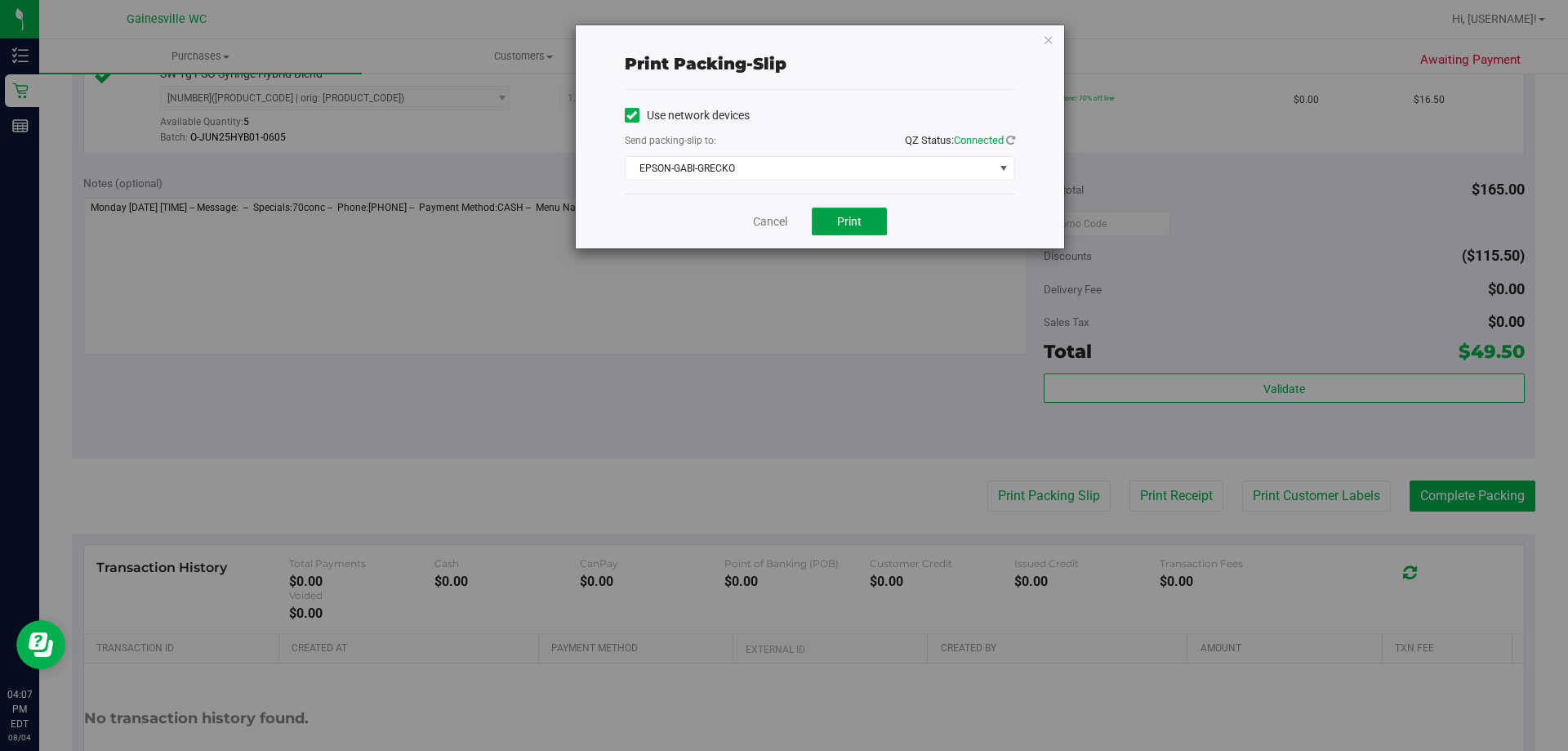 drag, startPoint x: 823, startPoint y: 232, endPoint x: 788, endPoint y: 289, distance: 66.888 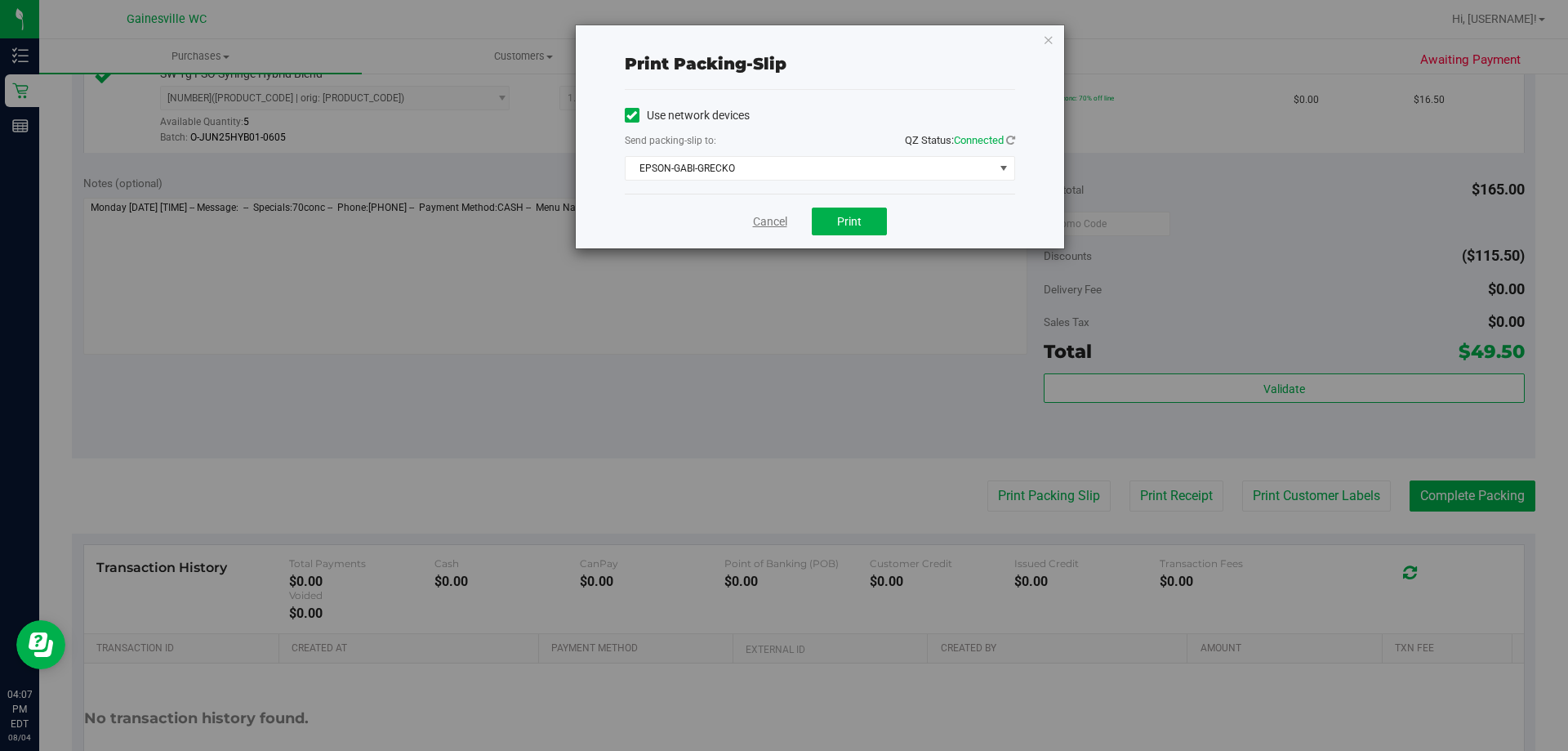 click on "Cancel" at bounding box center (770, 221) 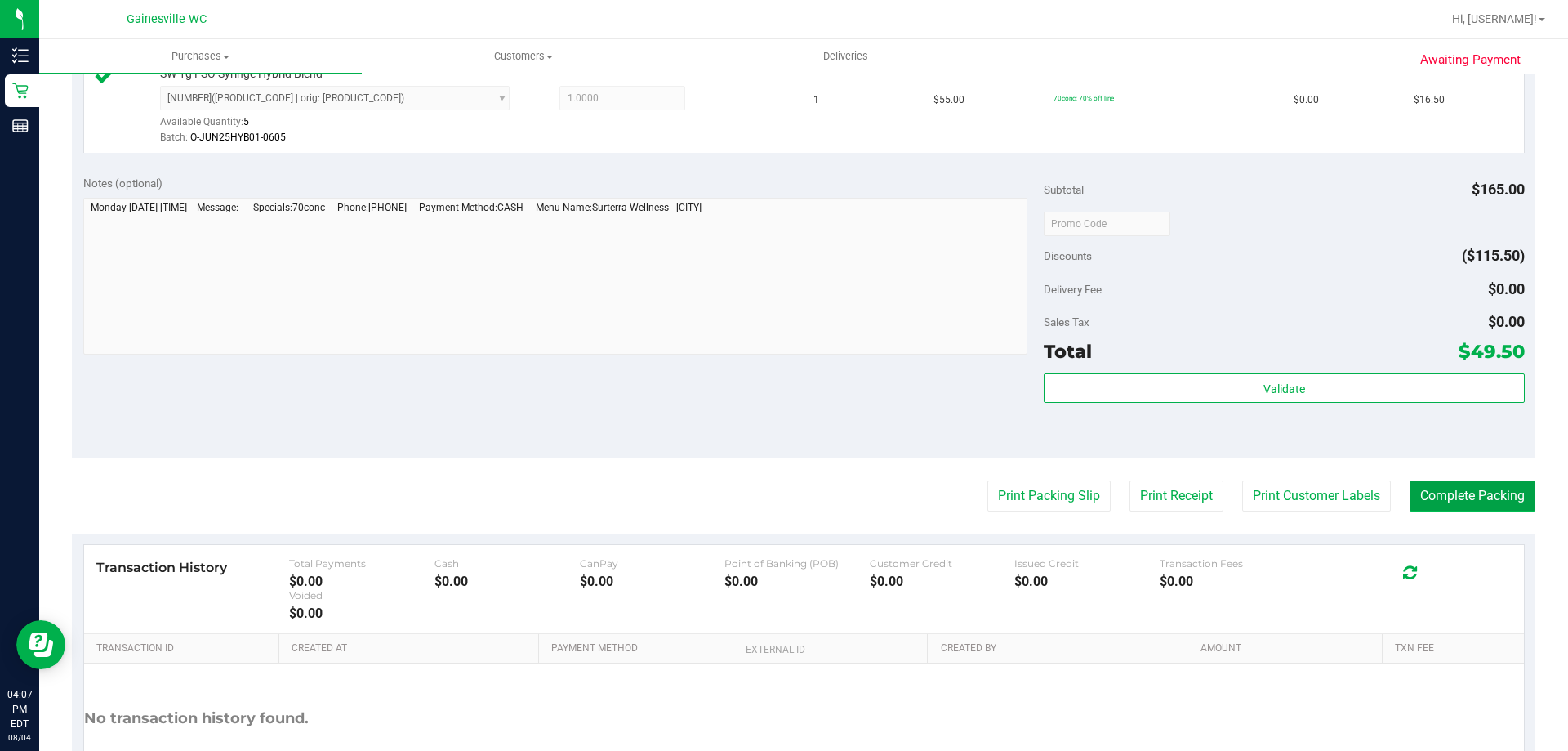 click on "Complete Packing" at bounding box center [1472, 496] 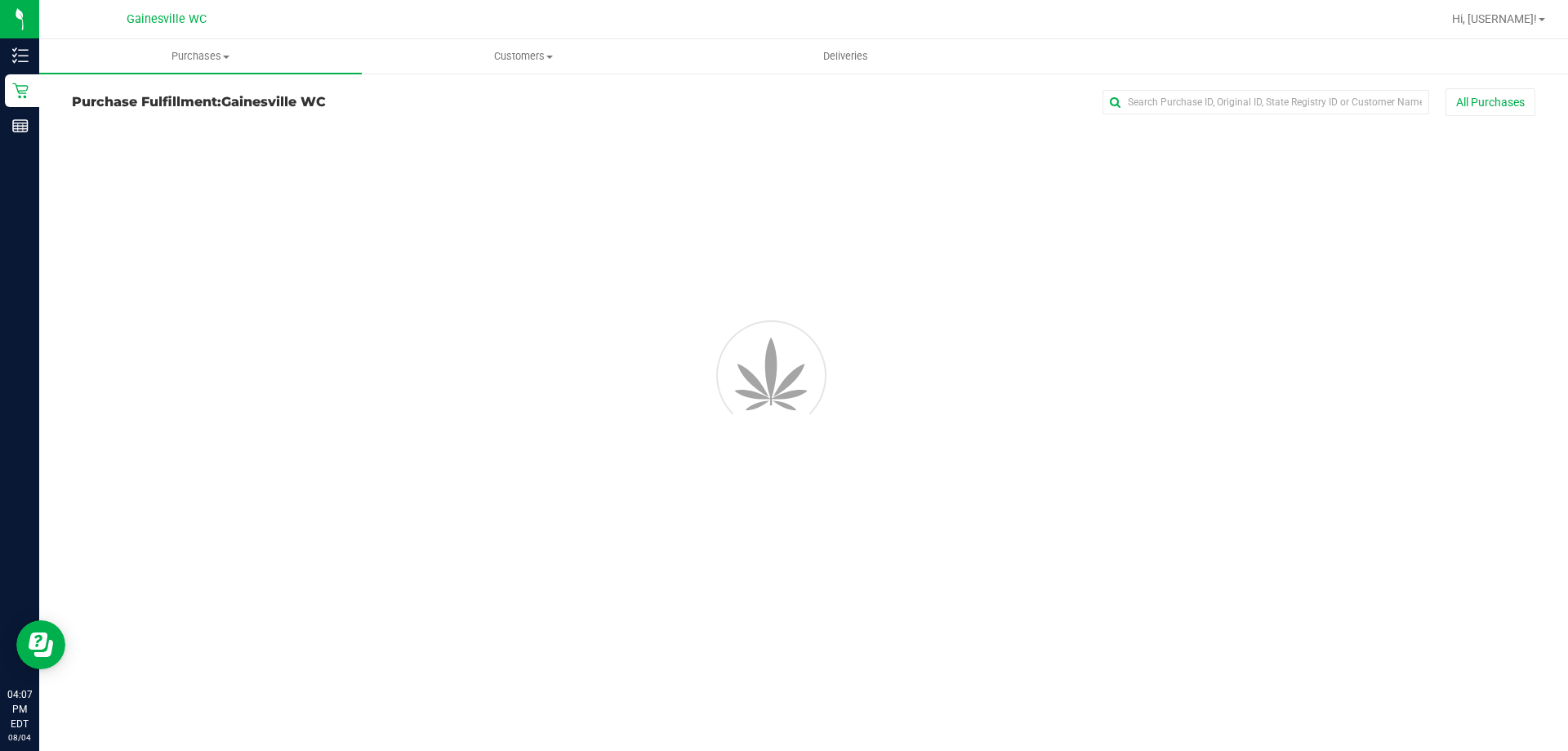 scroll, scrollTop: 0, scrollLeft: 0, axis: both 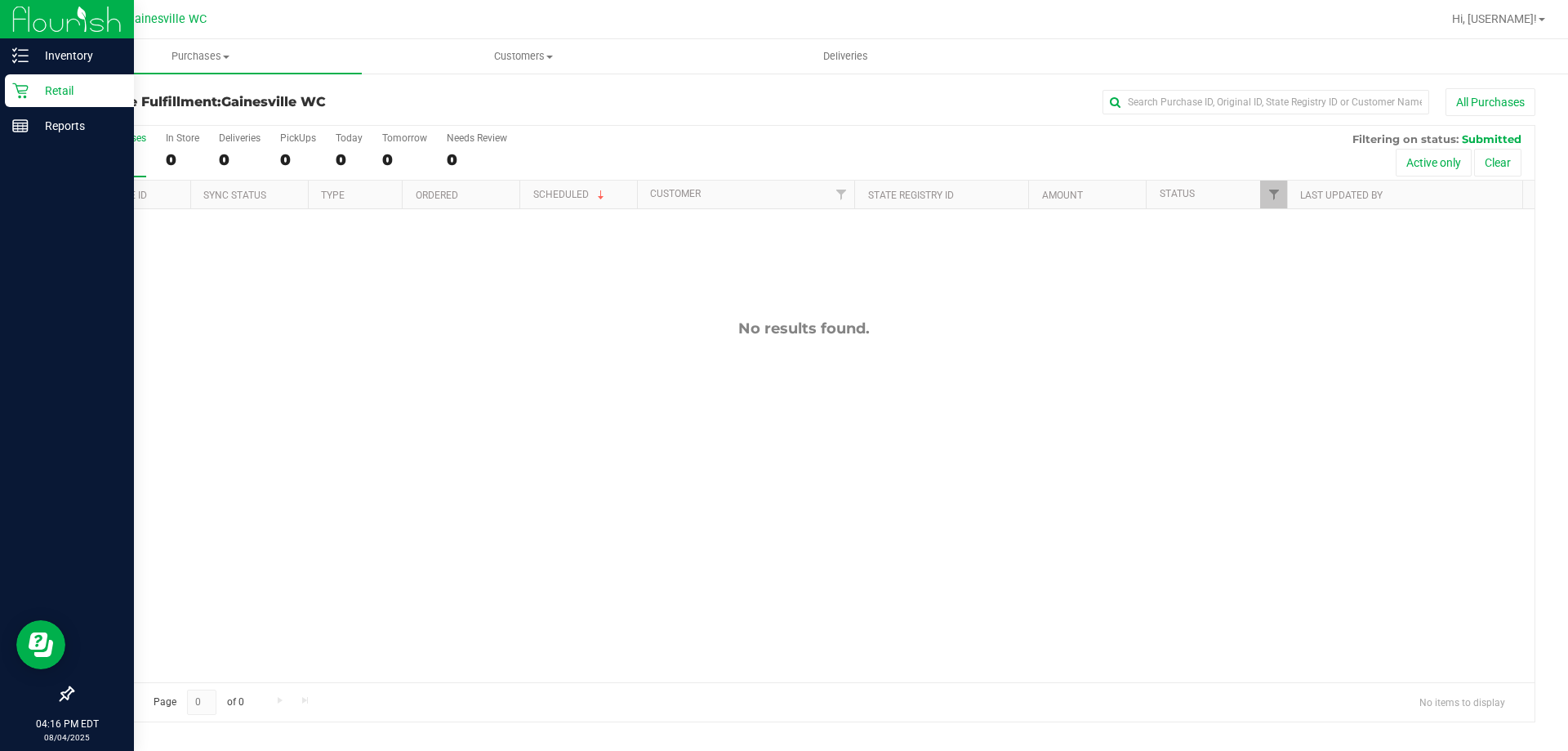 click on "Retail" at bounding box center [78, 91] 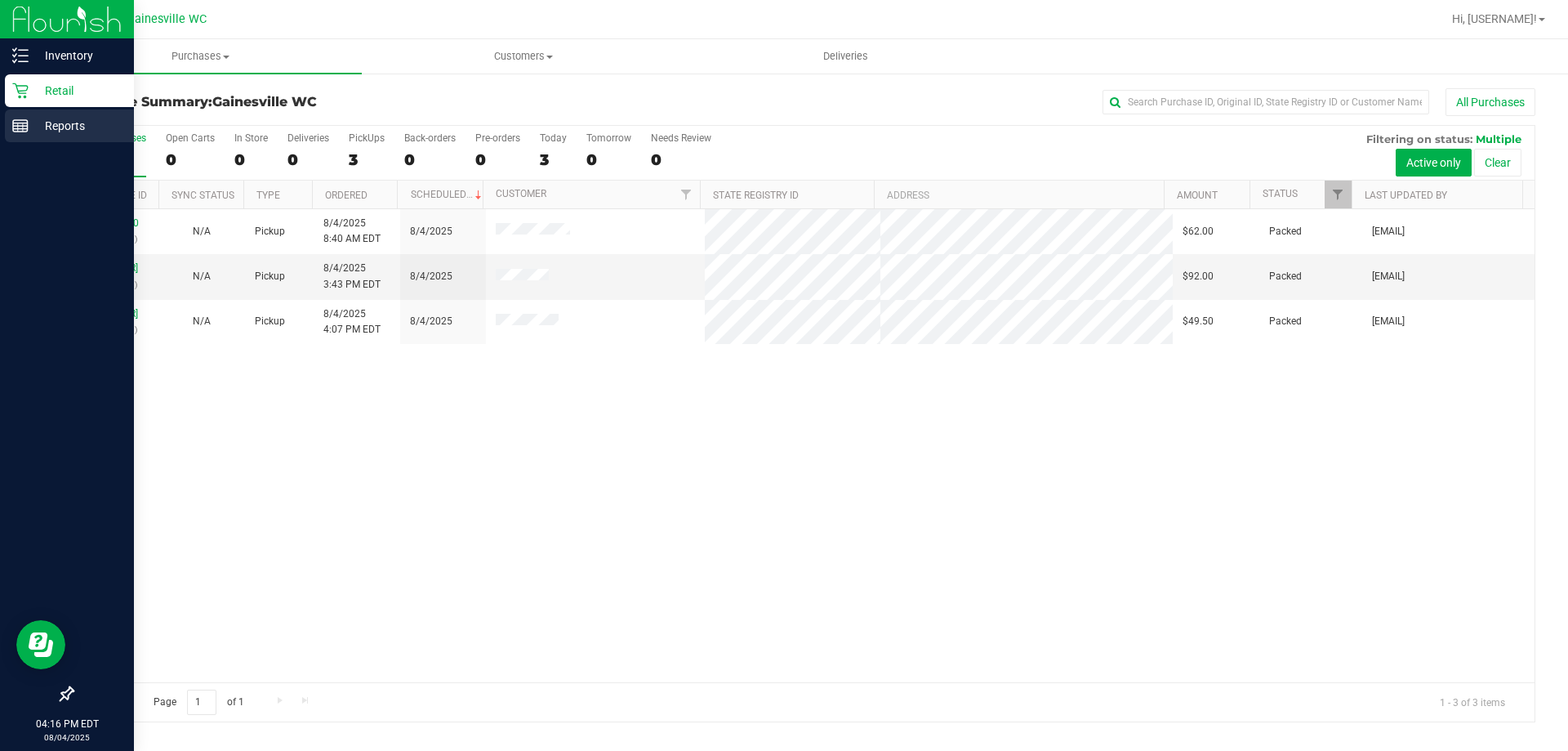 click on "Reports" at bounding box center (78, 126) 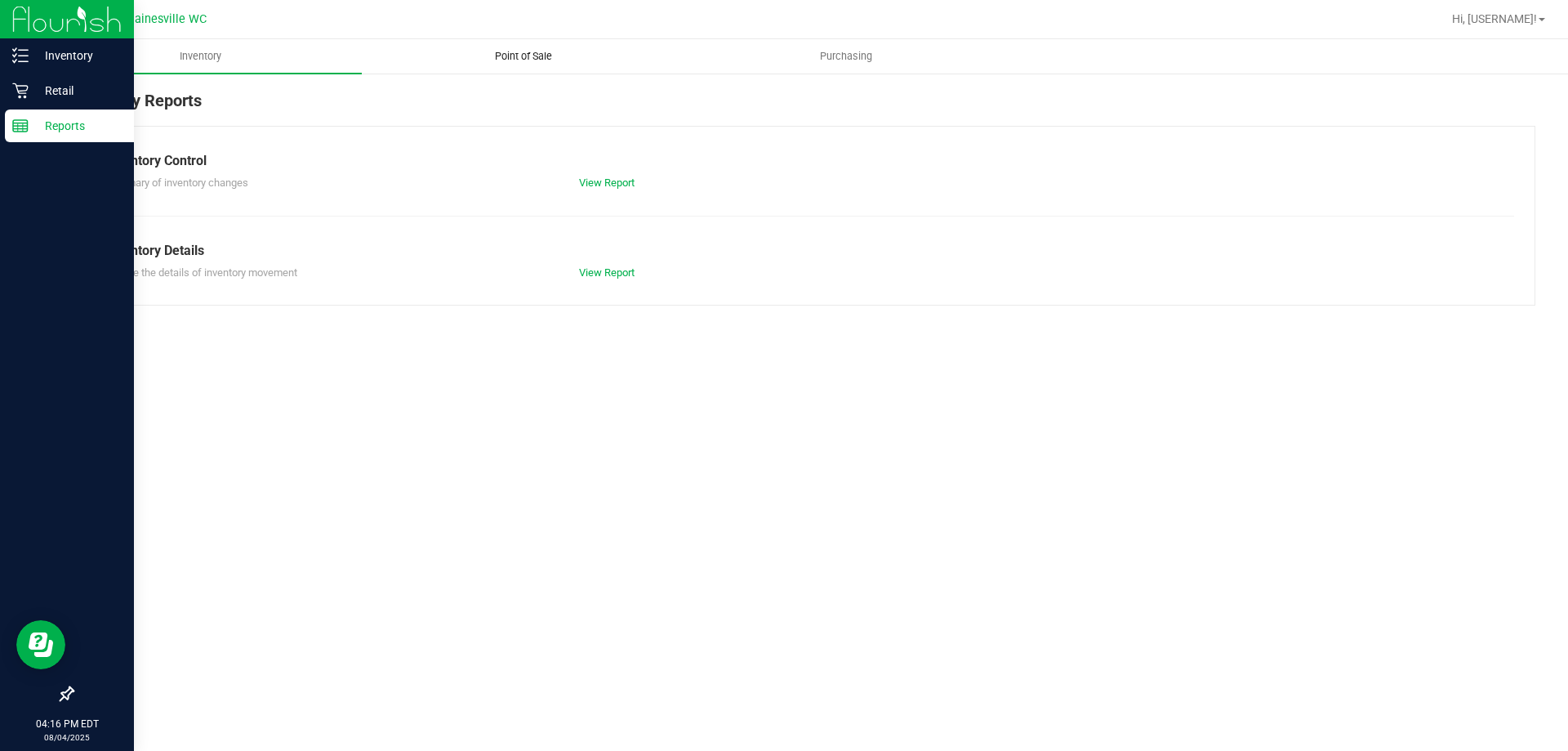 click on "Point of Sale" at bounding box center (523, 56) 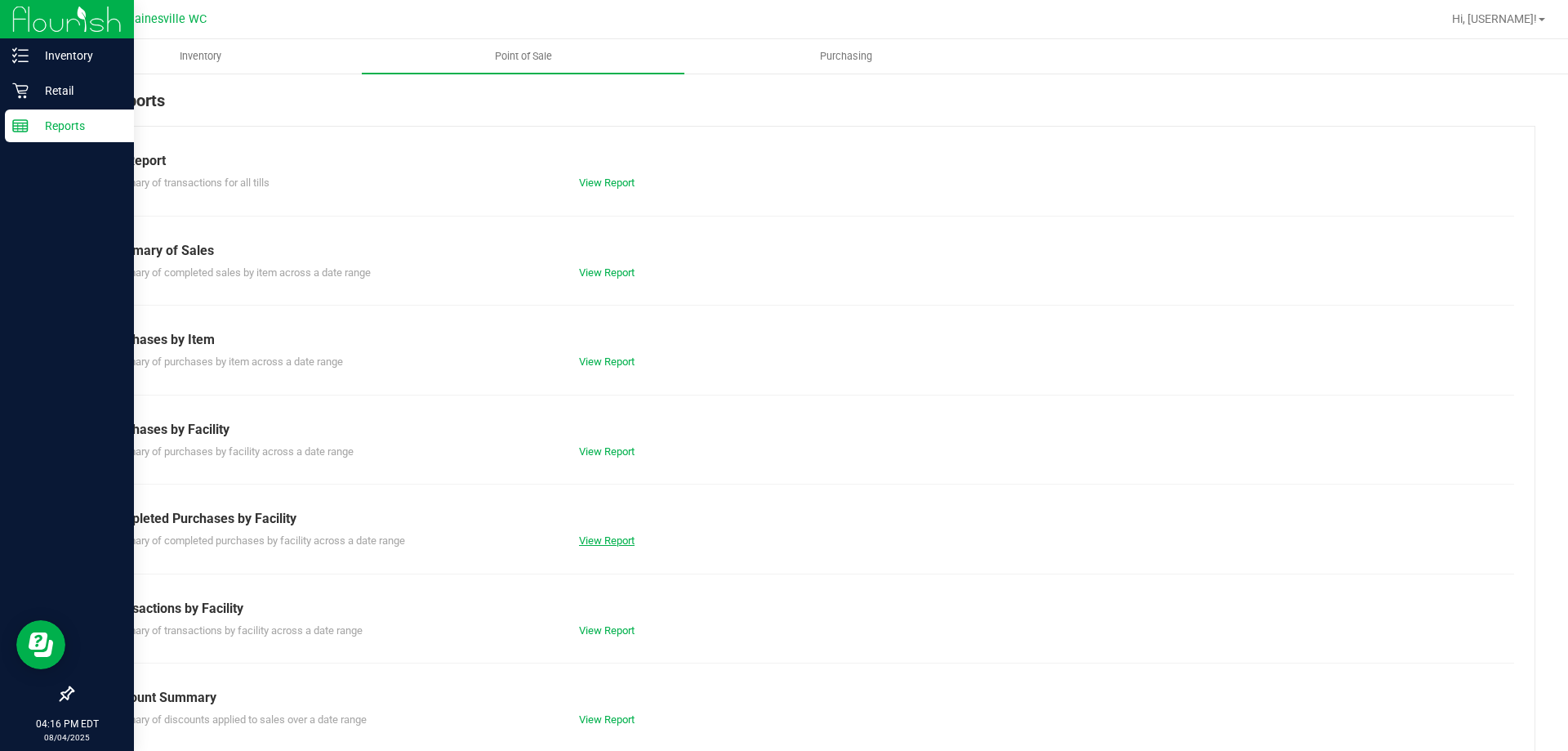 click on "View Report" at bounding box center (607, 540) 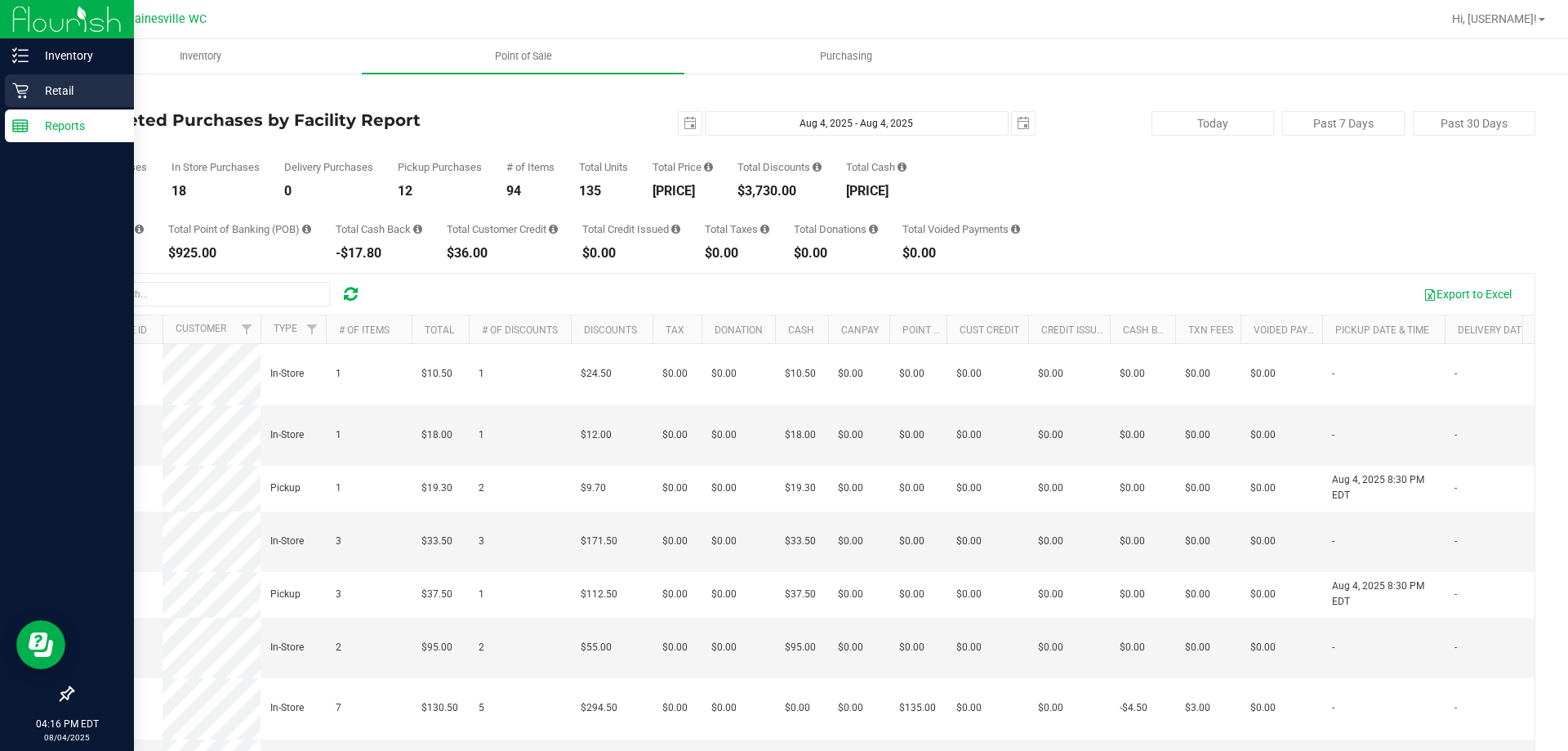 click on "Retail" at bounding box center (78, 91) 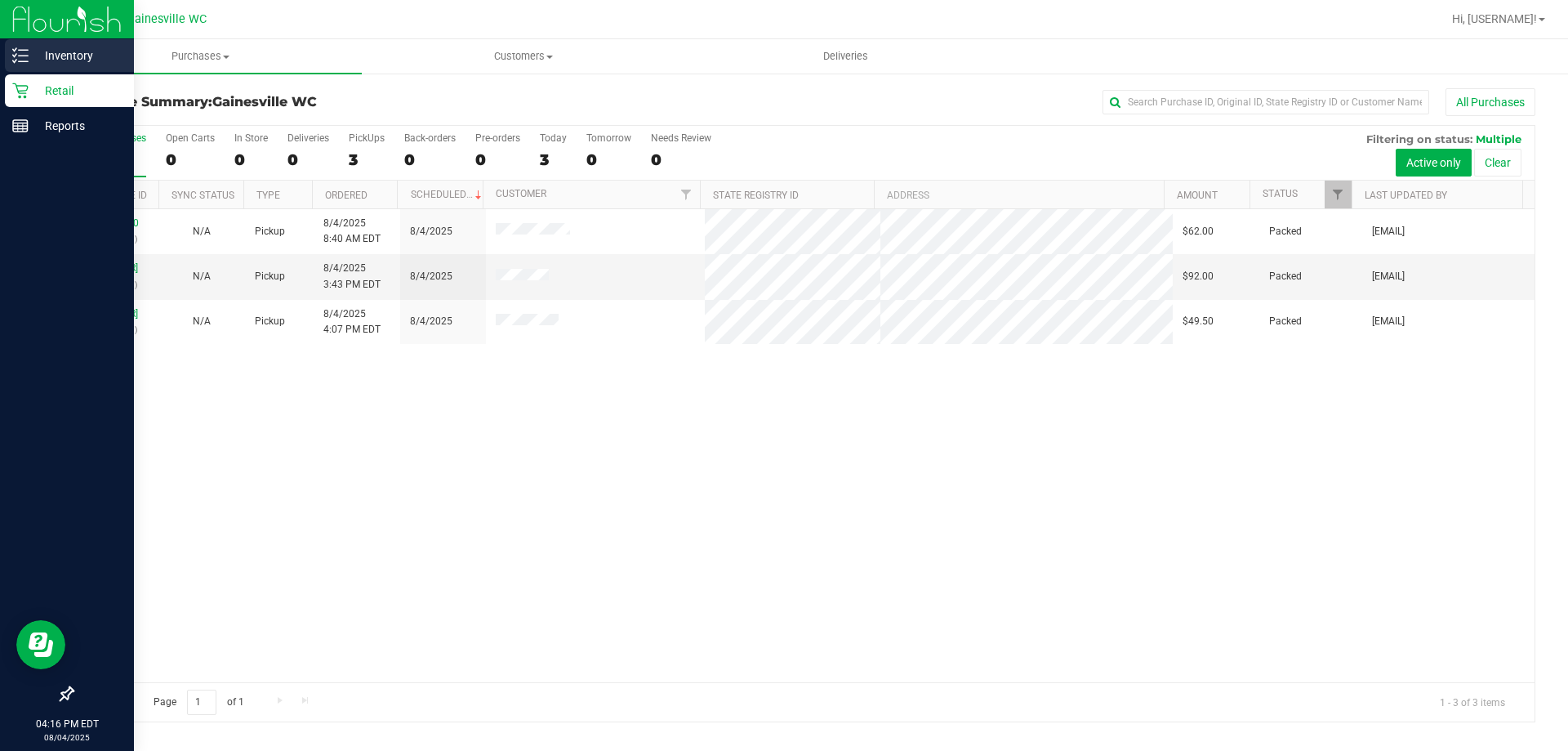 click on "Inventory" at bounding box center [78, 56] 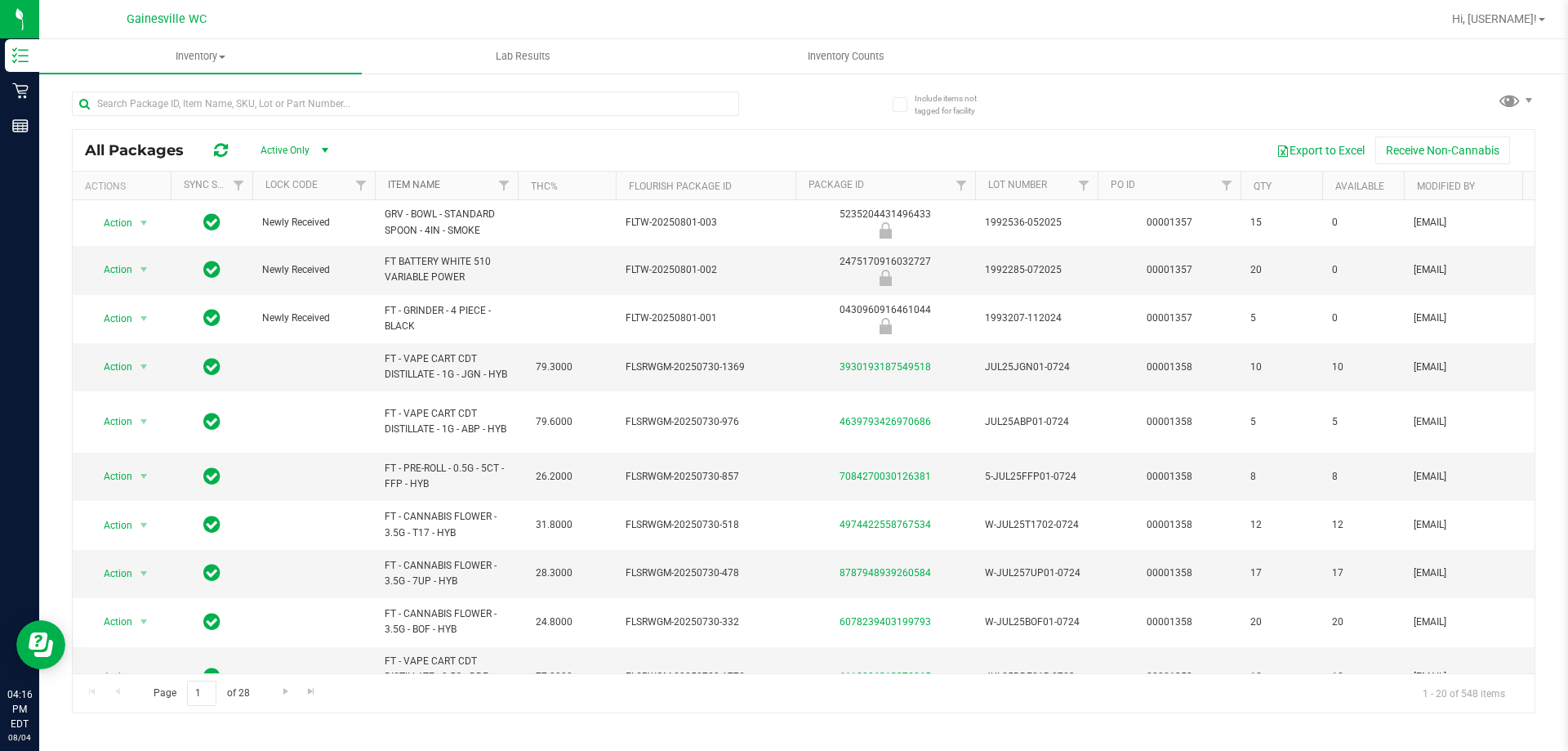click on "Item Name" at bounding box center (414, 185) 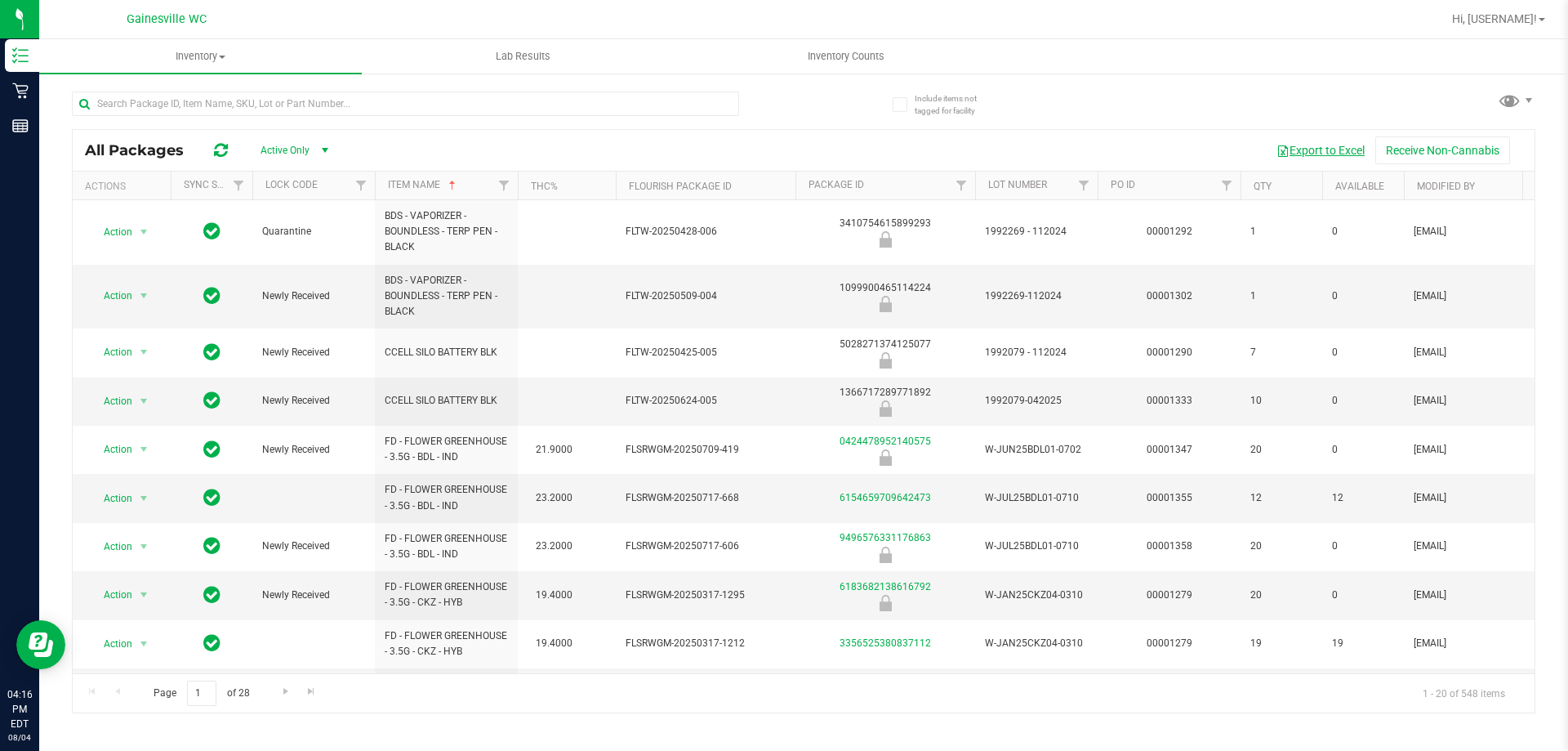 click on "Export to Excel" at bounding box center [1321, 150] 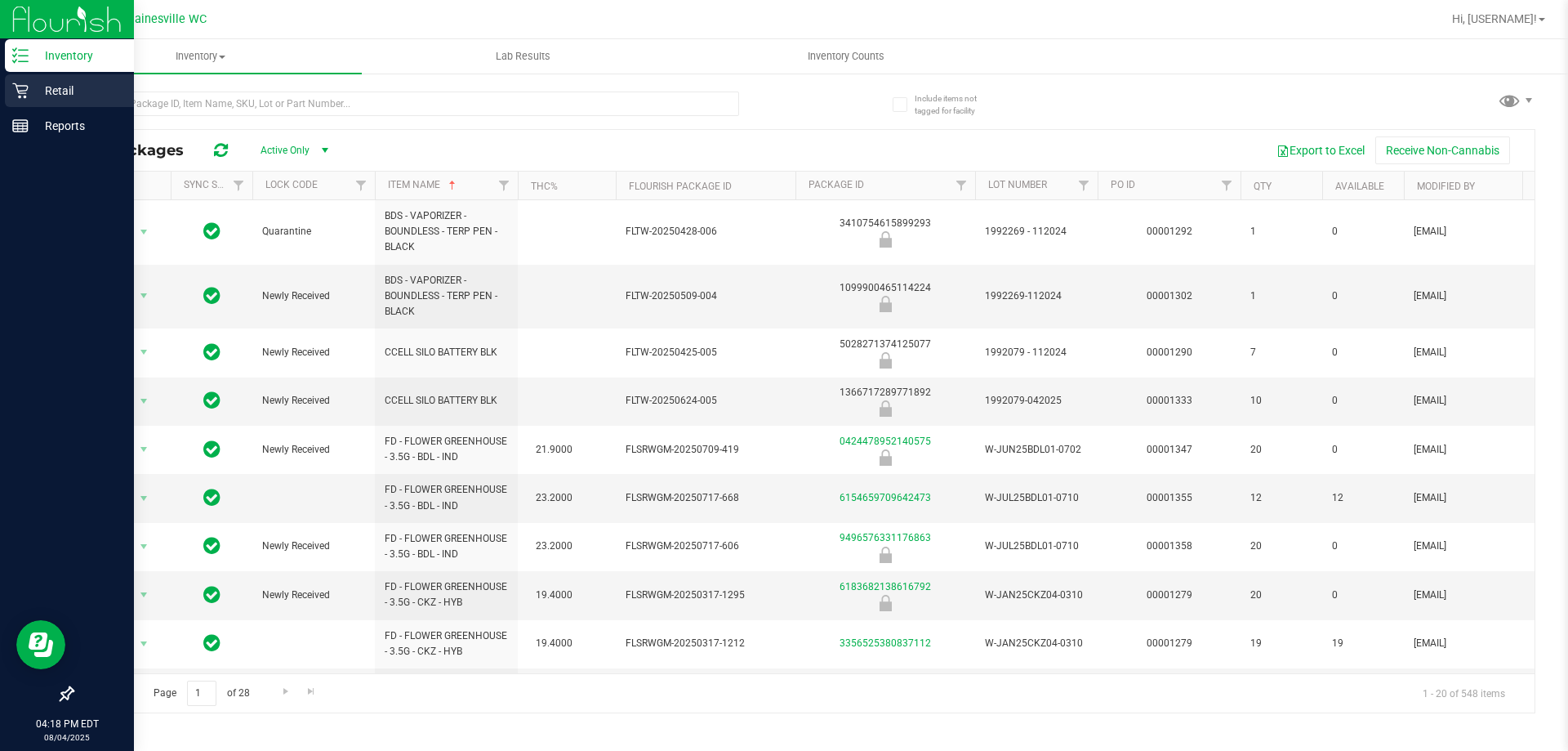 click on "Retail" at bounding box center [78, 91] 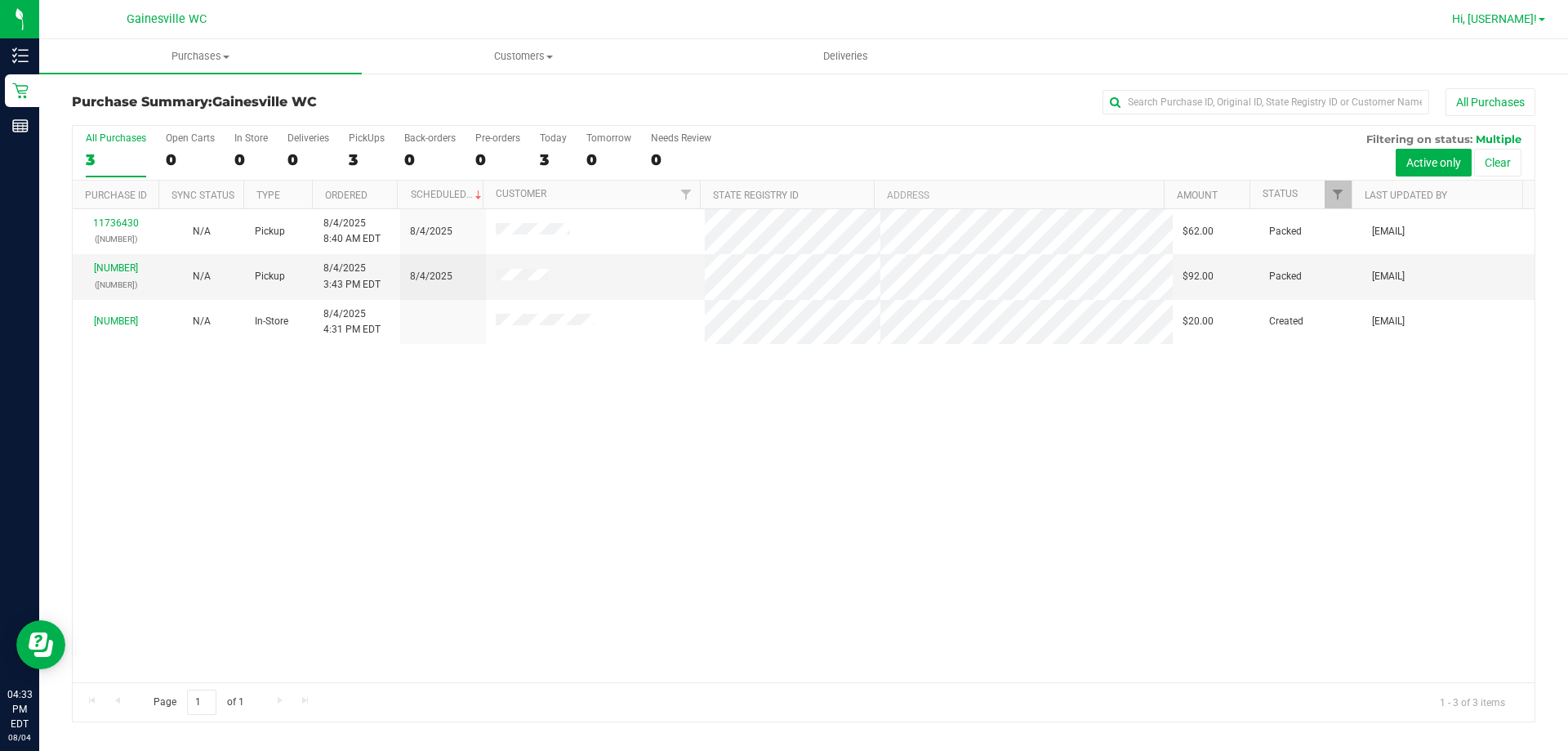 click on "Hi, [USERNAME]!" at bounding box center [1494, 19] 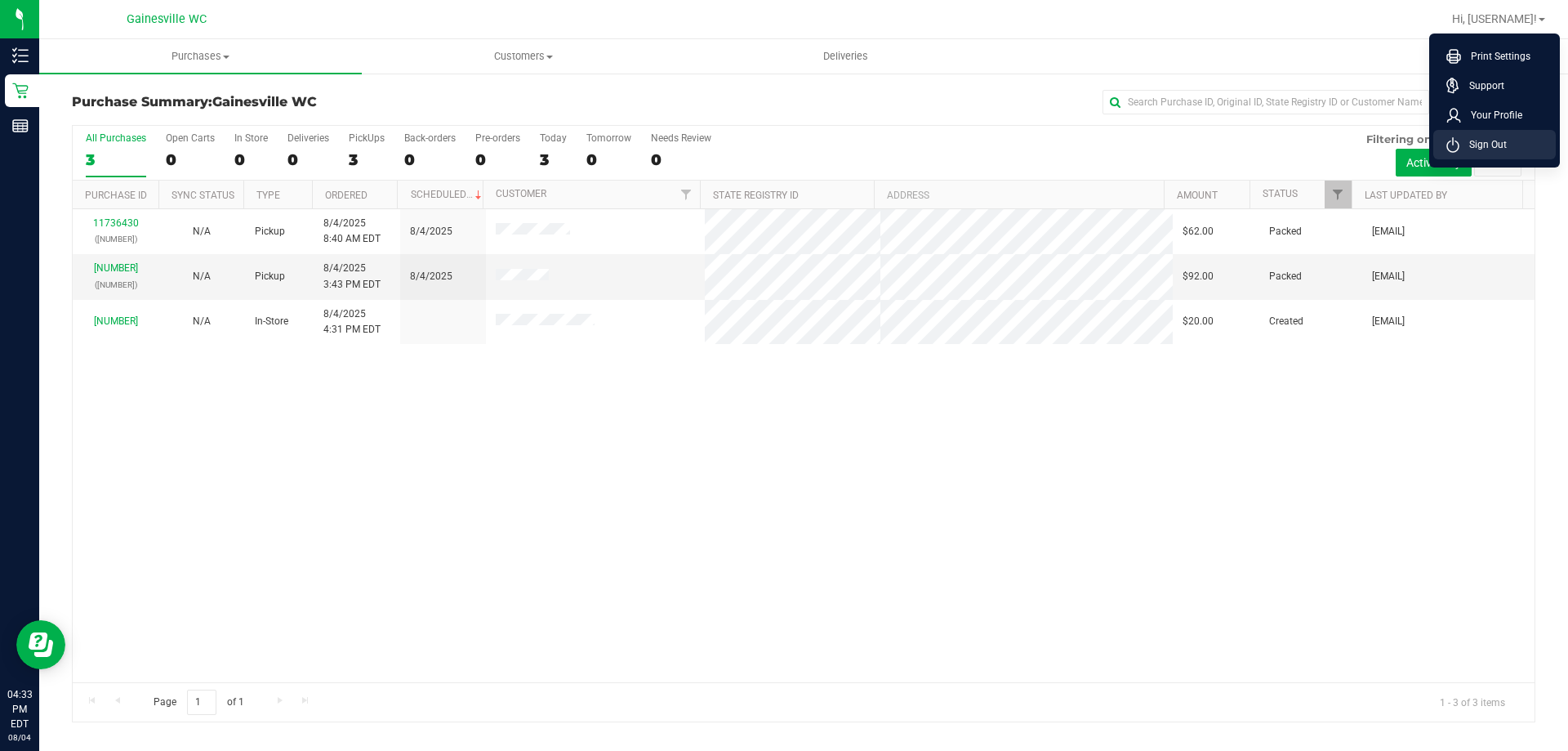 click on "Sign Out" at bounding box center [1483, 145] 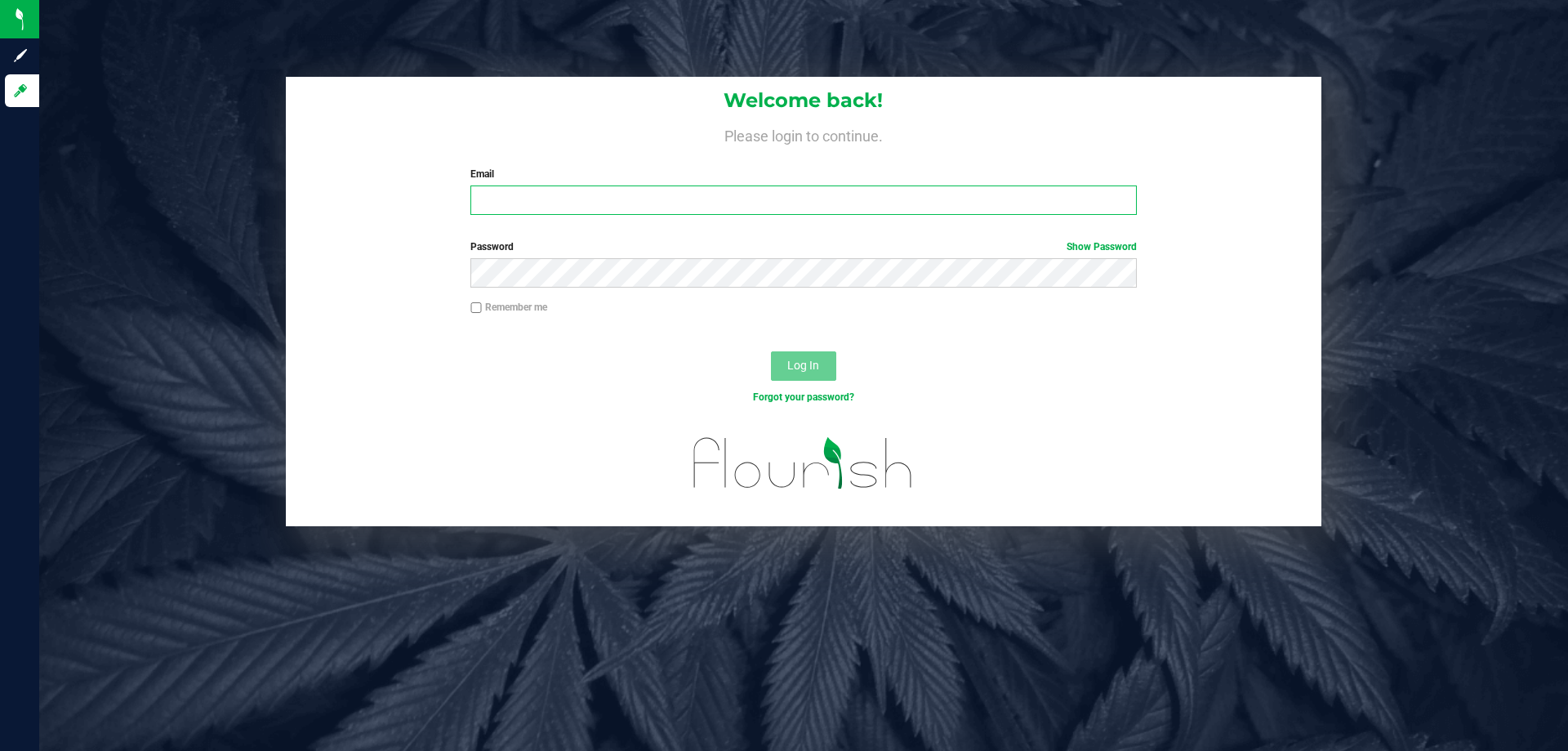 click on "Email" at bounding box center [803, 200] 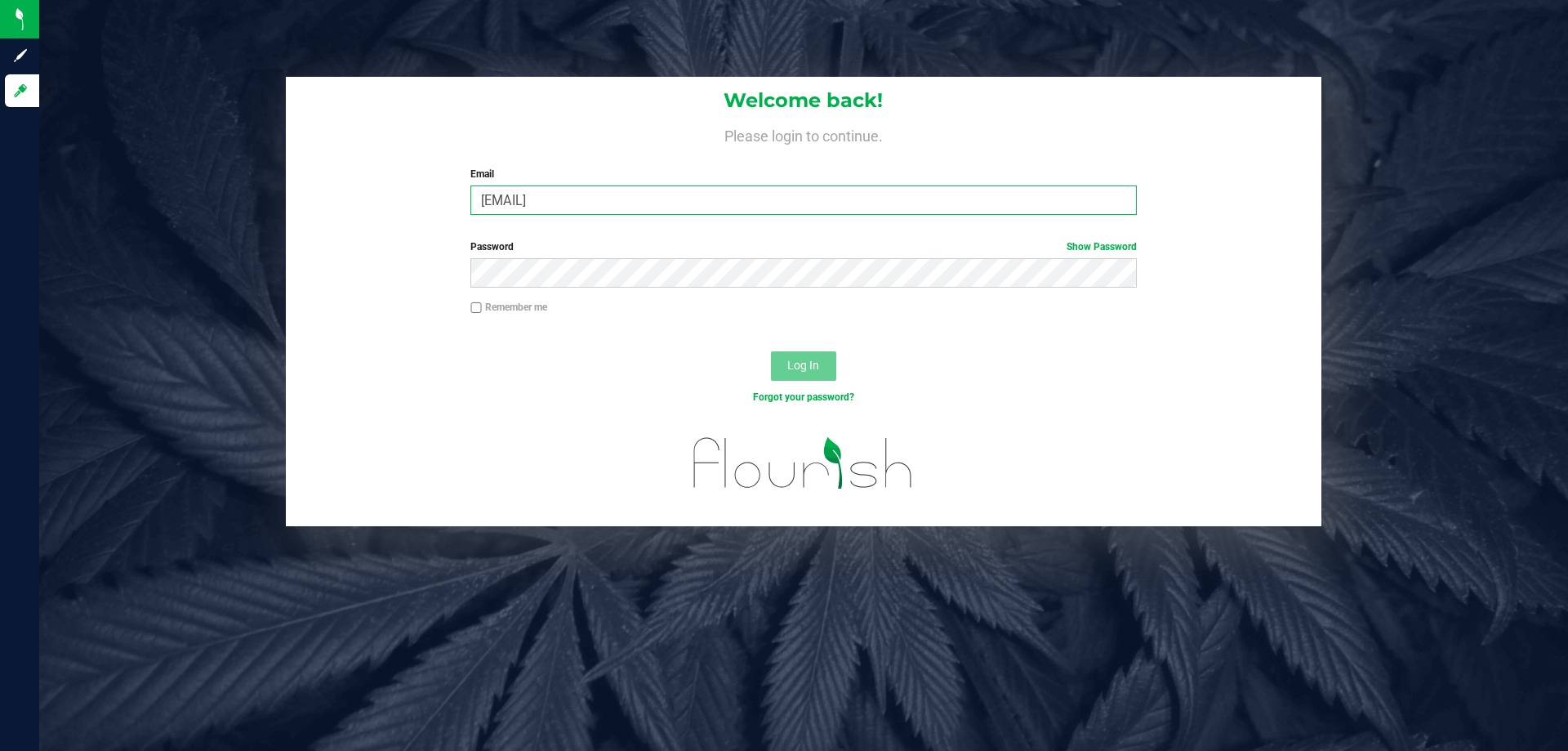 type on "[EMAIL]" 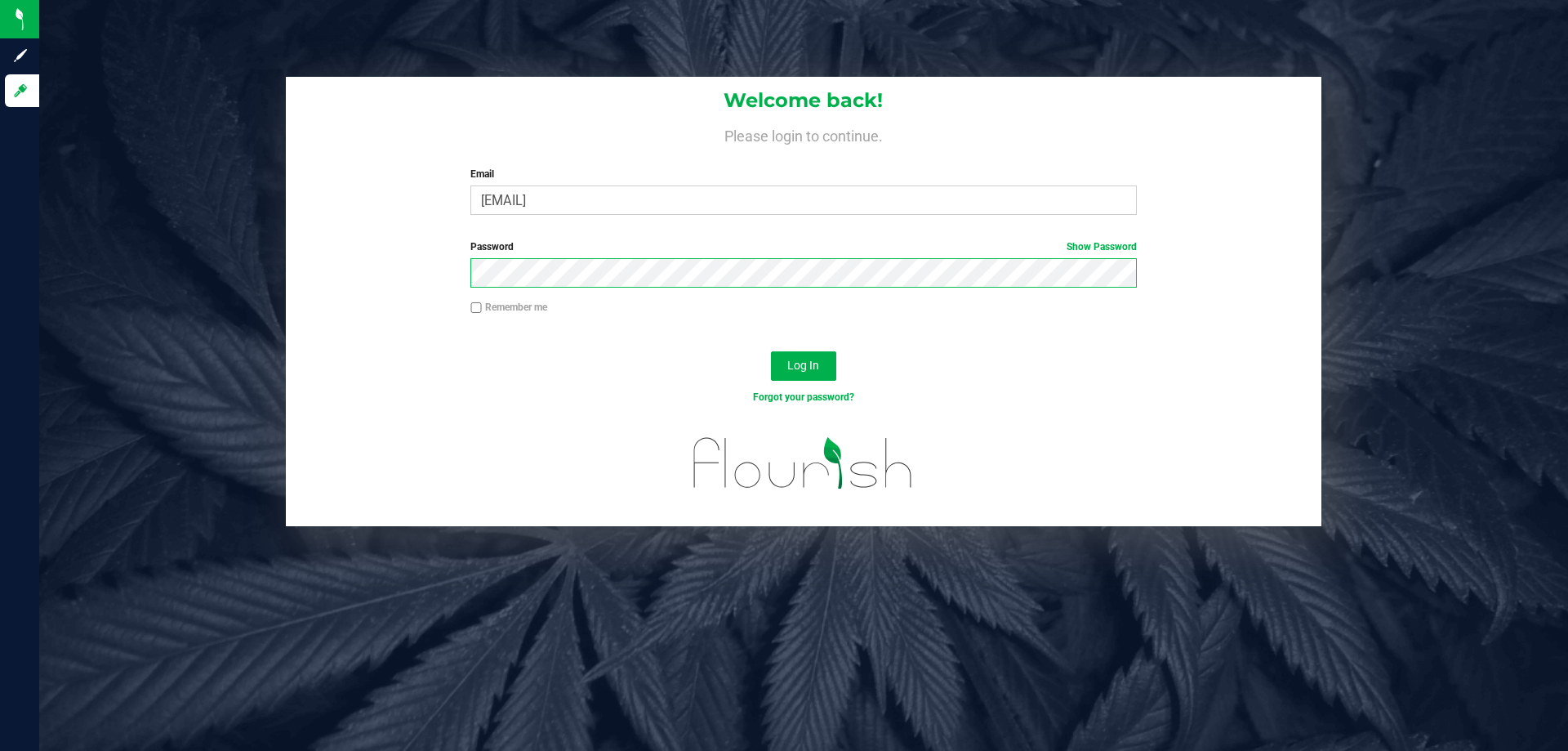 click on "Log In" at bounding box center (804, 366) 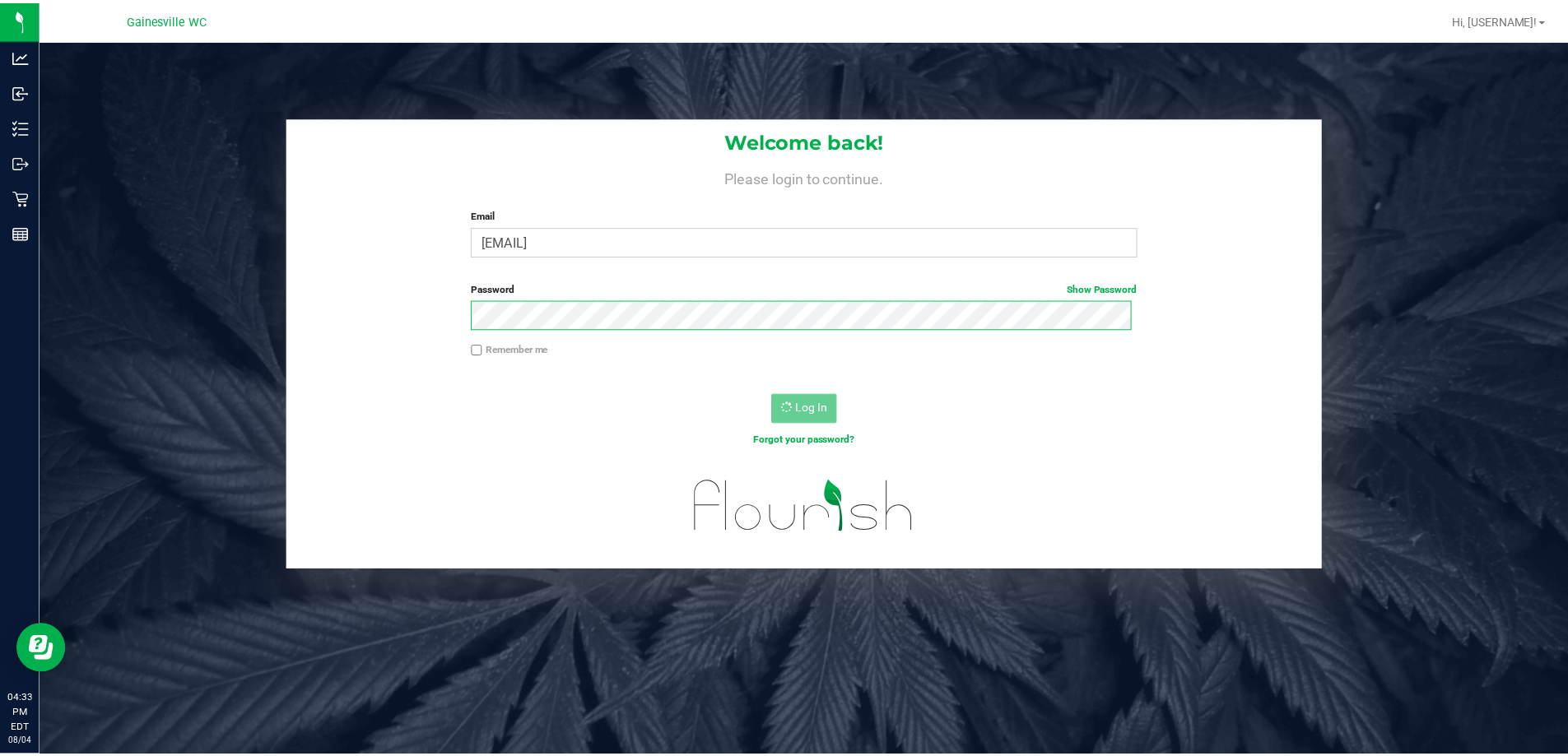scroll, scrollTop: 0, scrollLeft: 0, axis: both 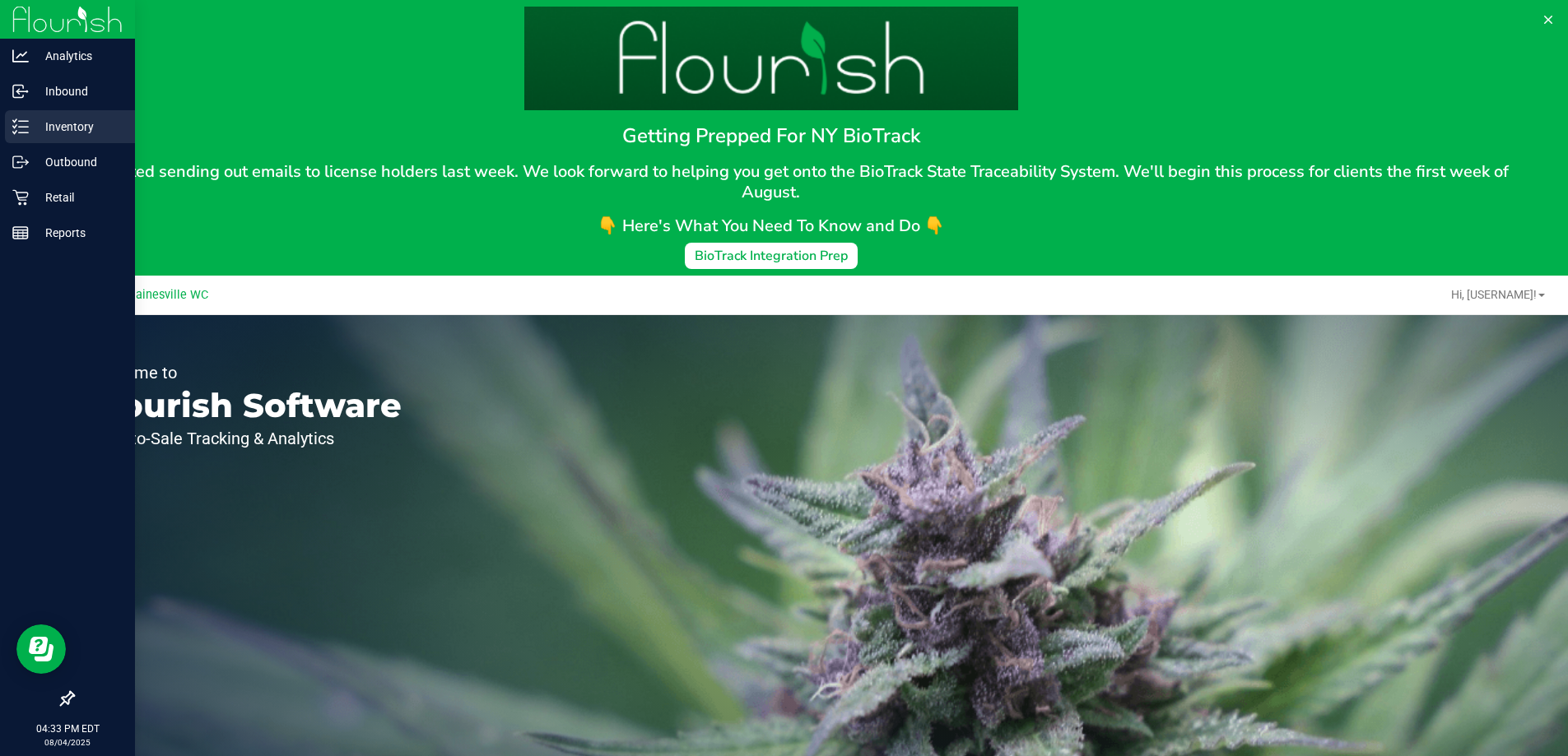 click on "Inventory" at bounding box center (78, 127) 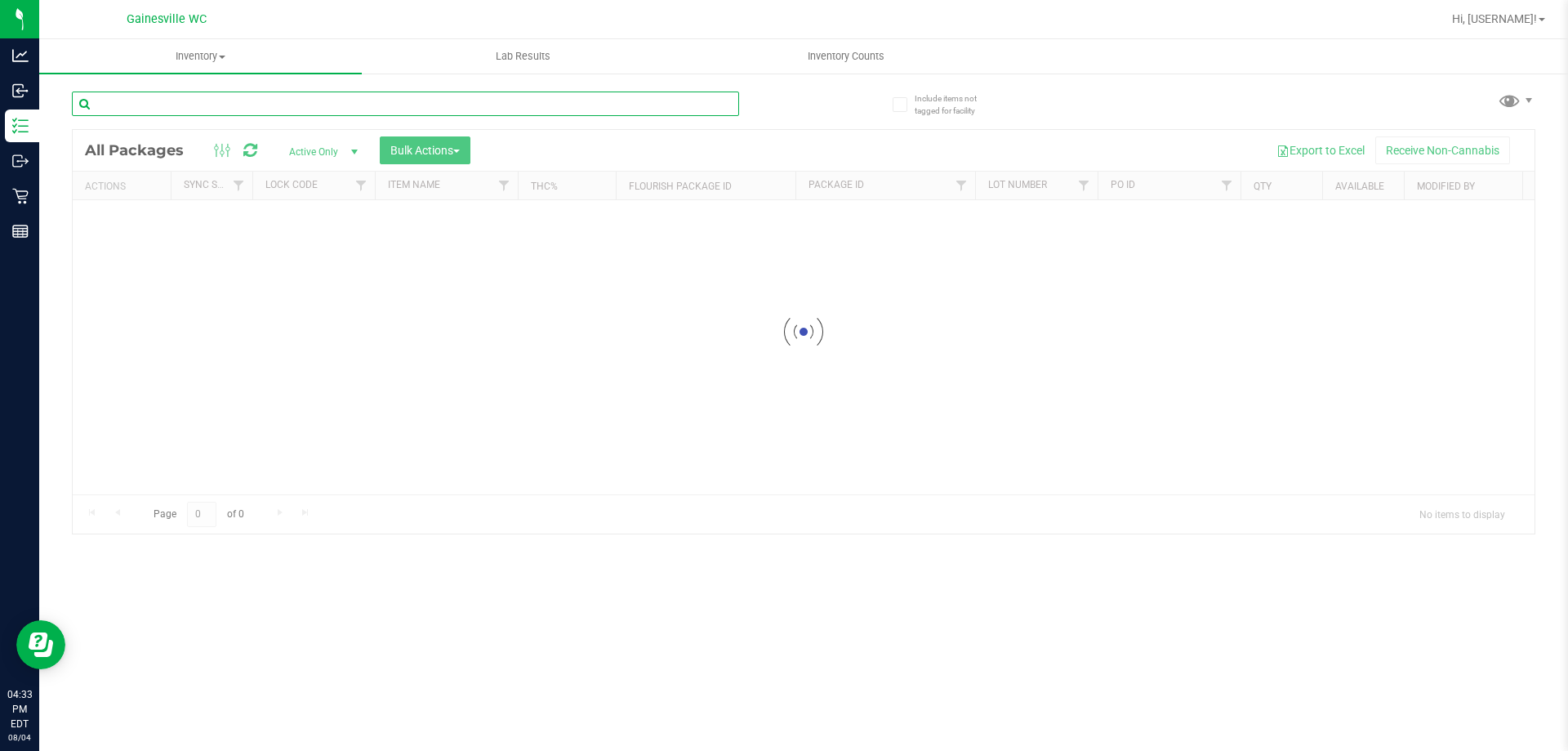 click at bounding box center (405, 104) 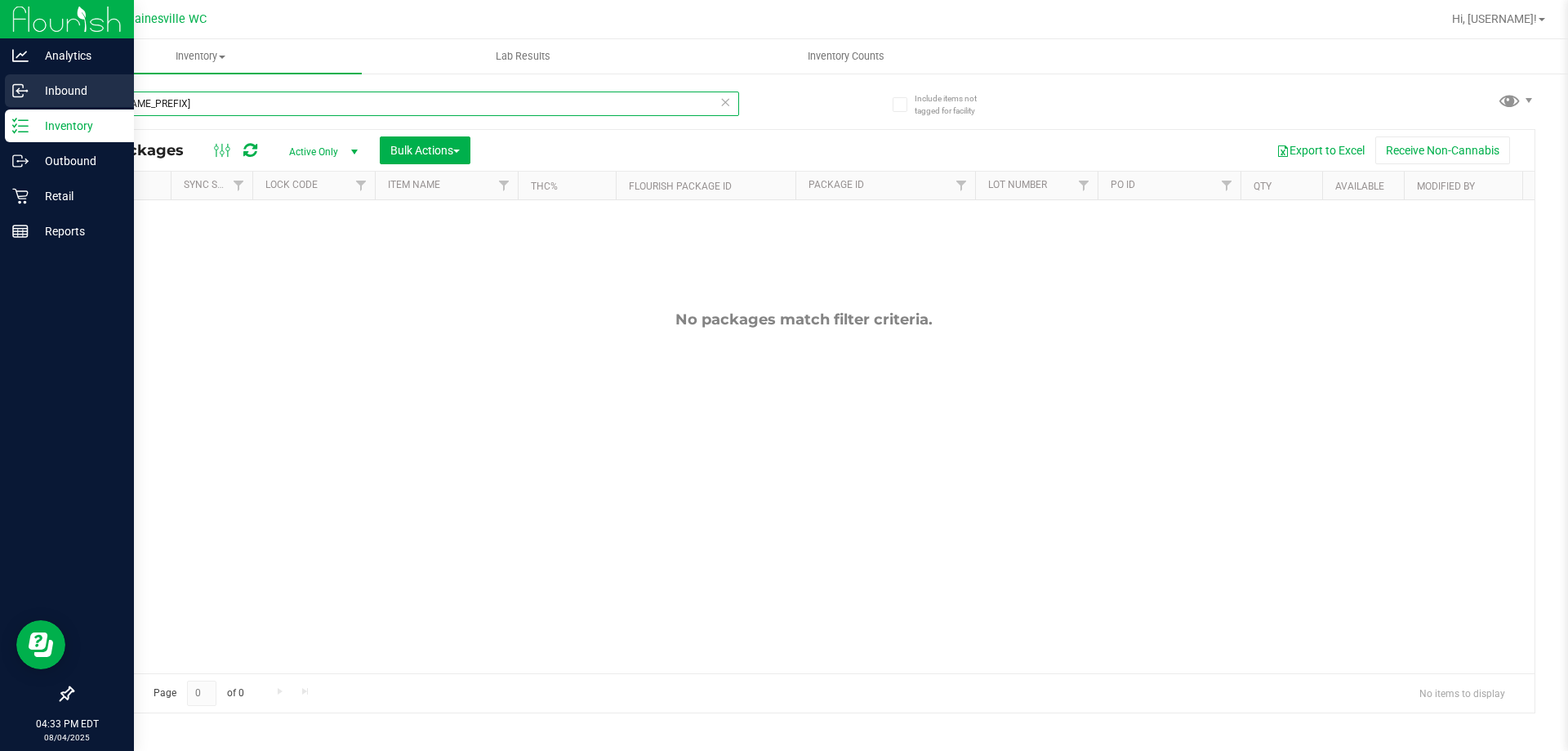 drag, startPoint x: 147, startPoint y: 107, endPoint x: 0, endPoint y: 107, distance: 147 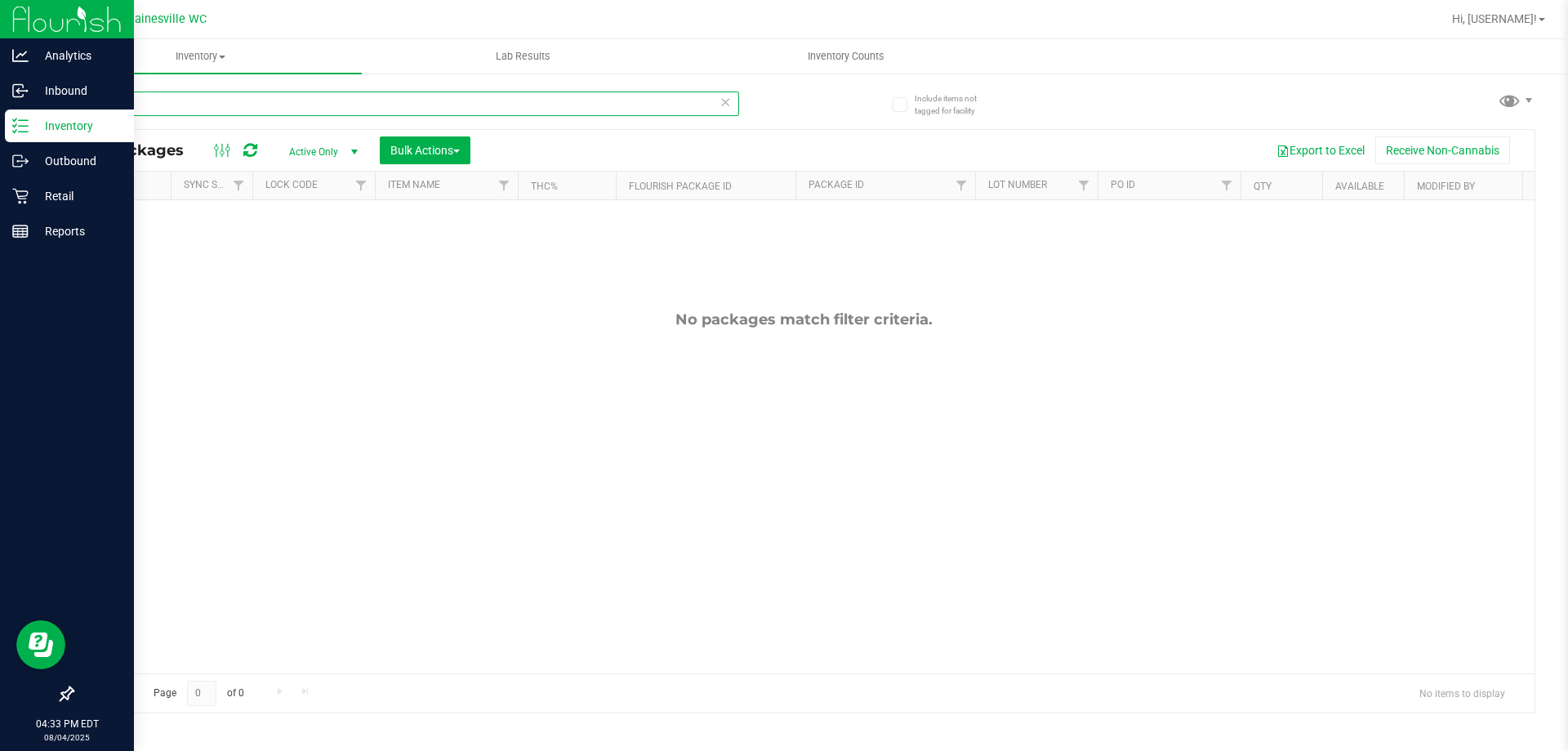 type on "smoke" 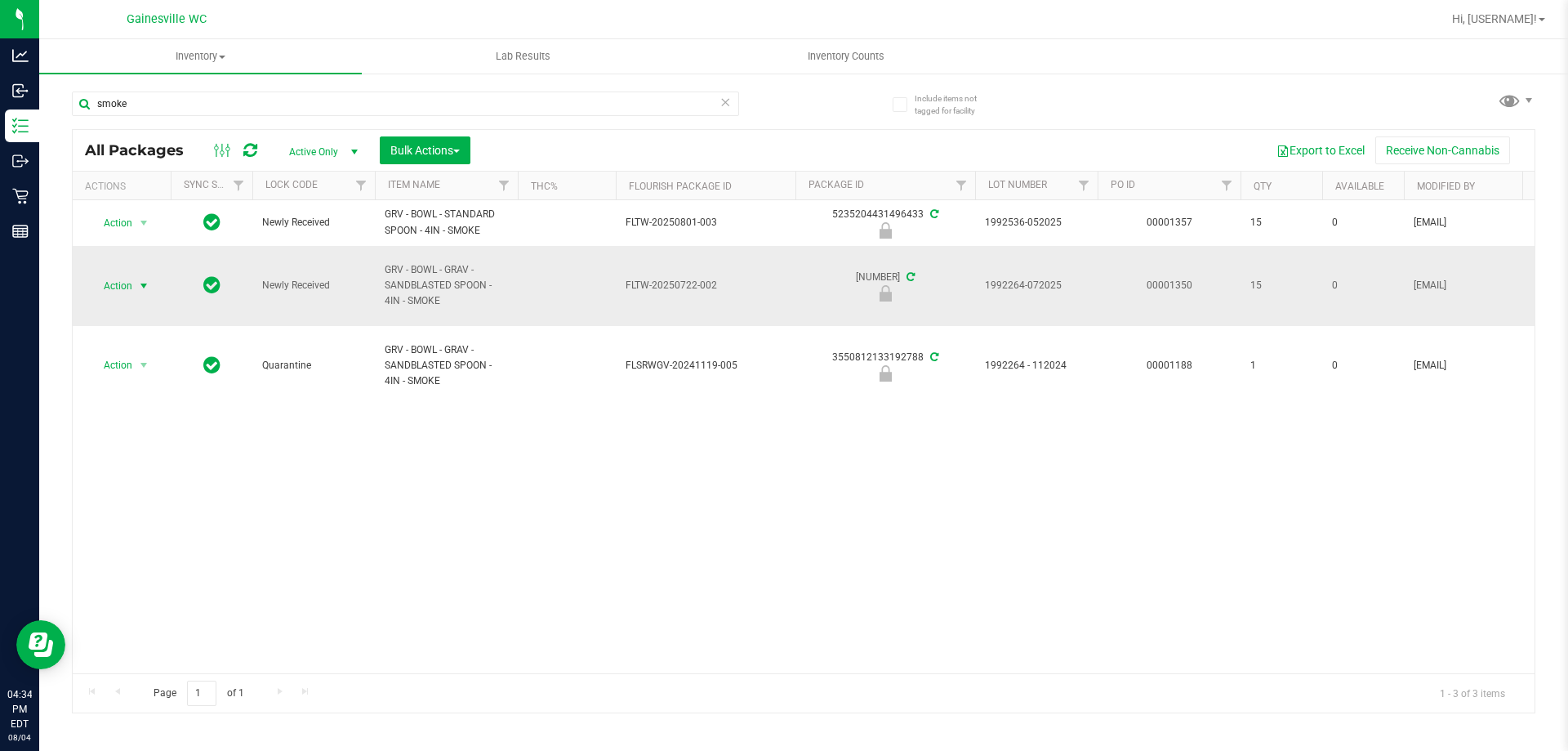 click on "Action" at bounding box center [111, 286] 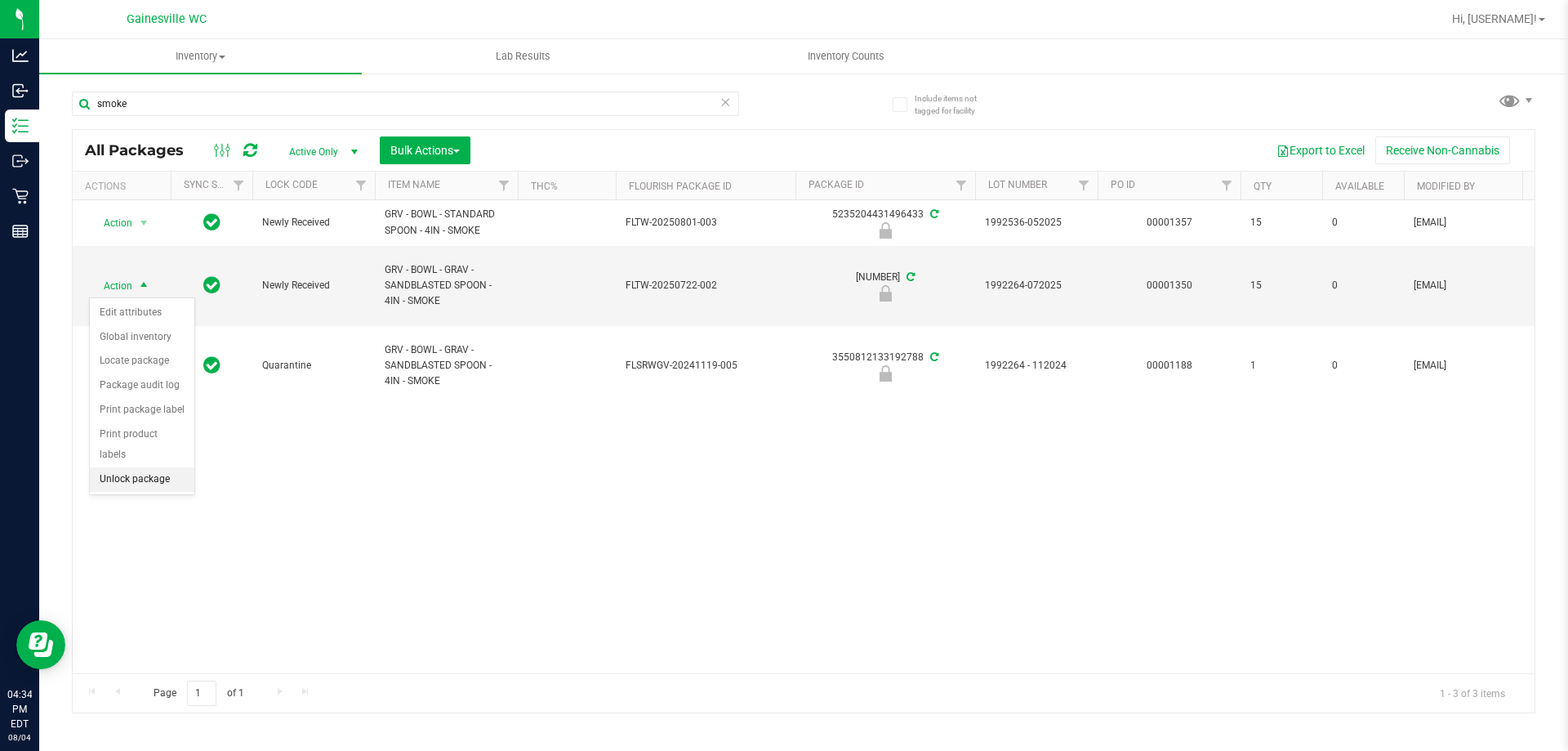 click on "Unlock package" at bounding box center (142, 480) 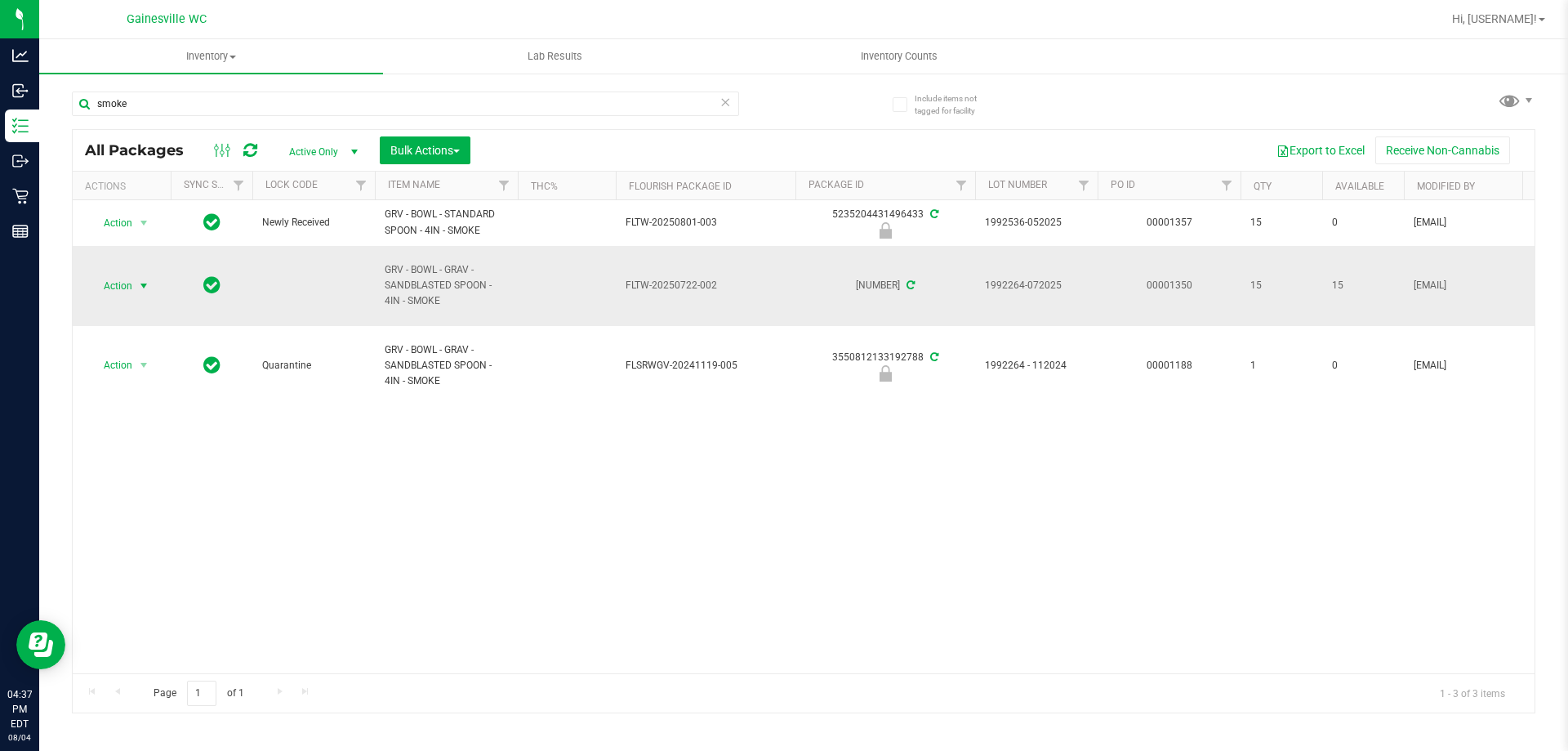 click on "Action" at bounding box center (111, 286) 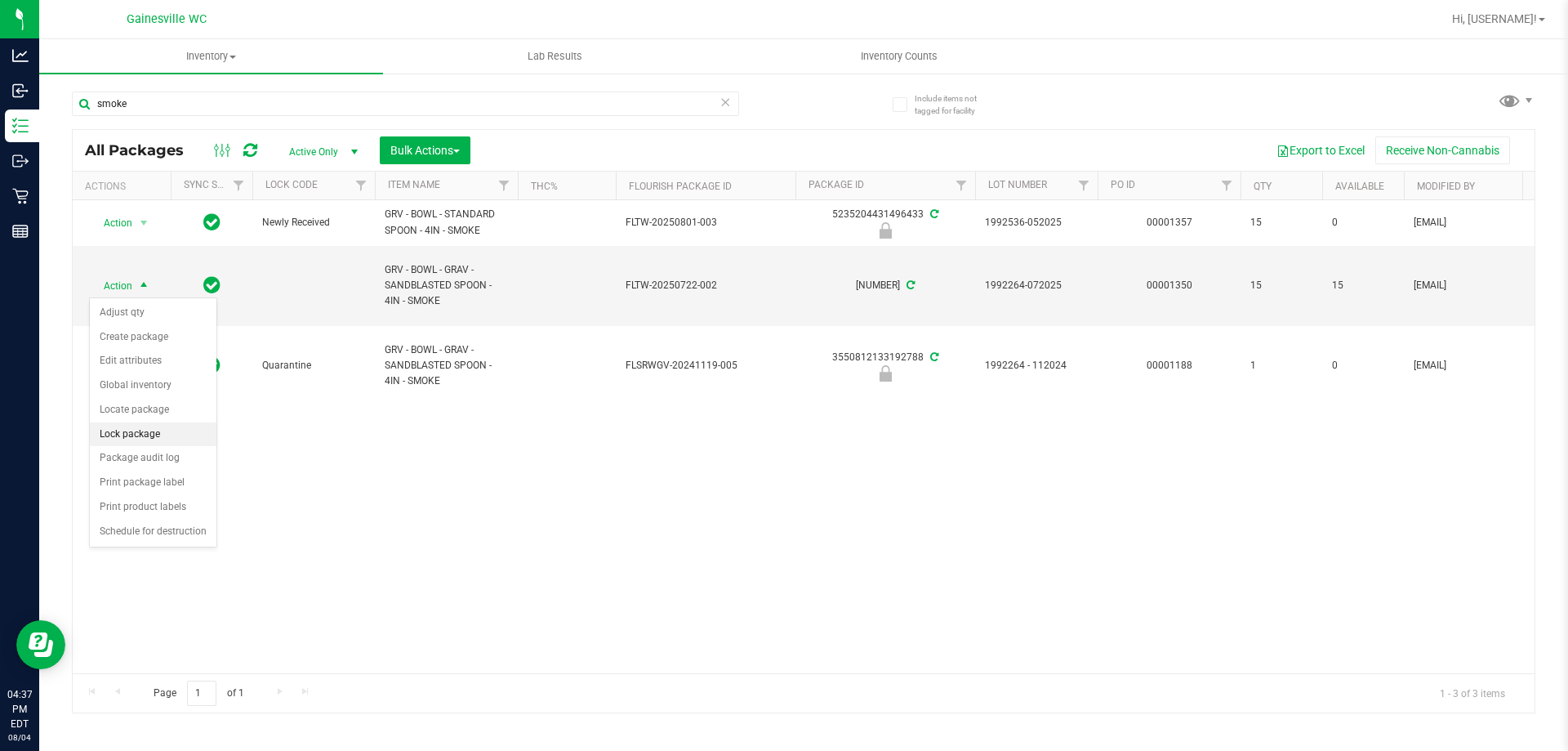 click on "Lock package" at bounding box center [153, 435] 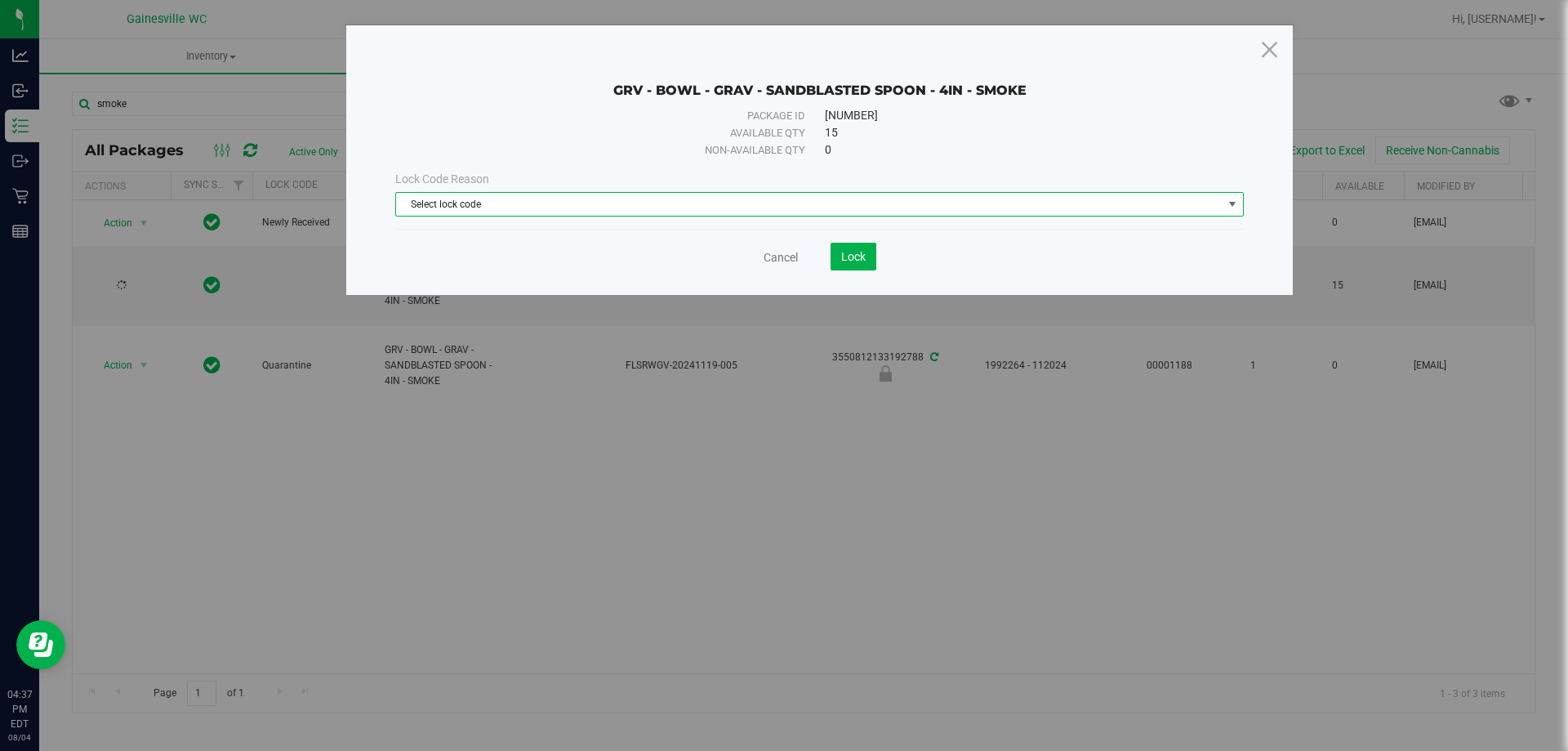 click on "Select lock code" at bounding box center (809, 204) 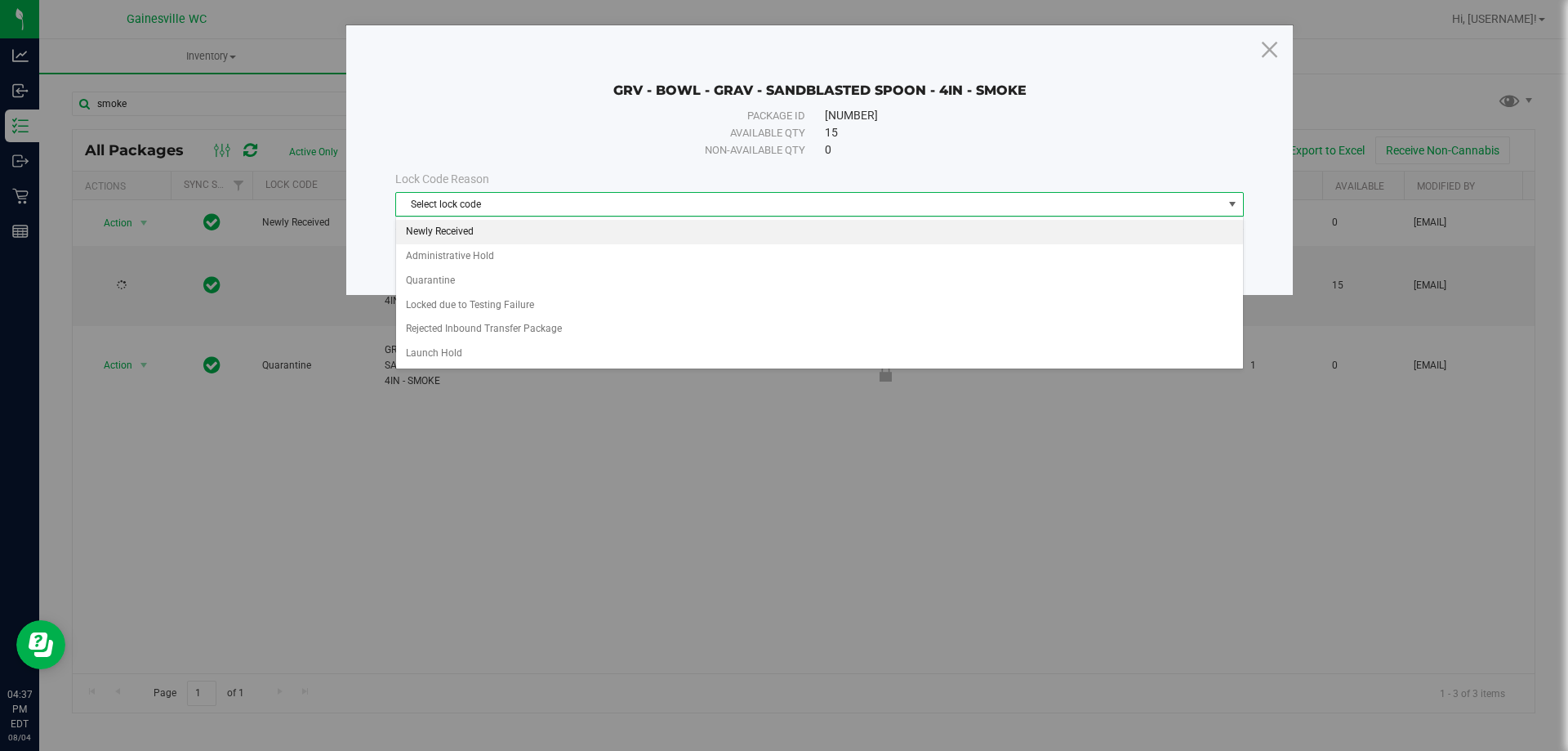 click on "Newly Received" at bounding box center [819, 232] 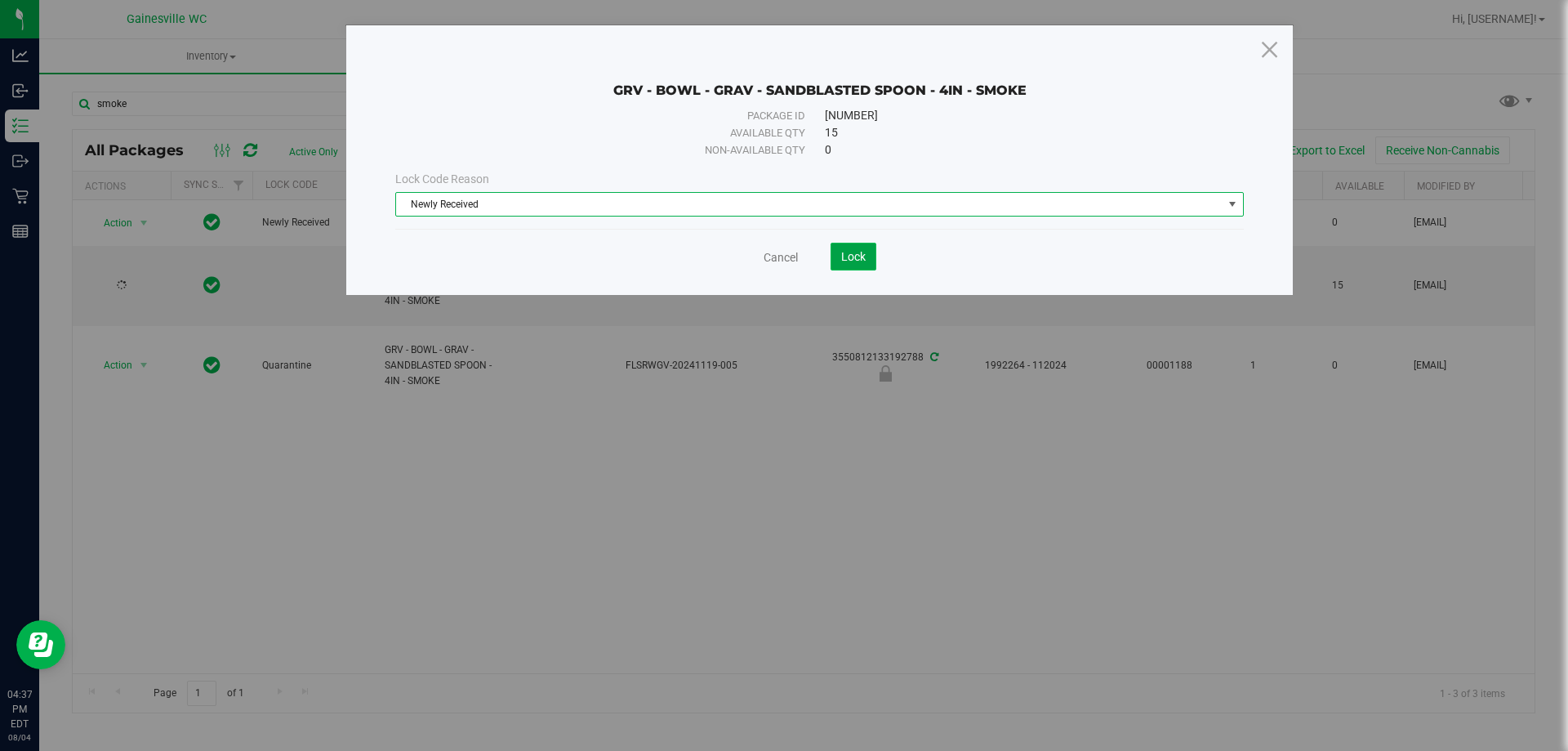 click on "Lock" 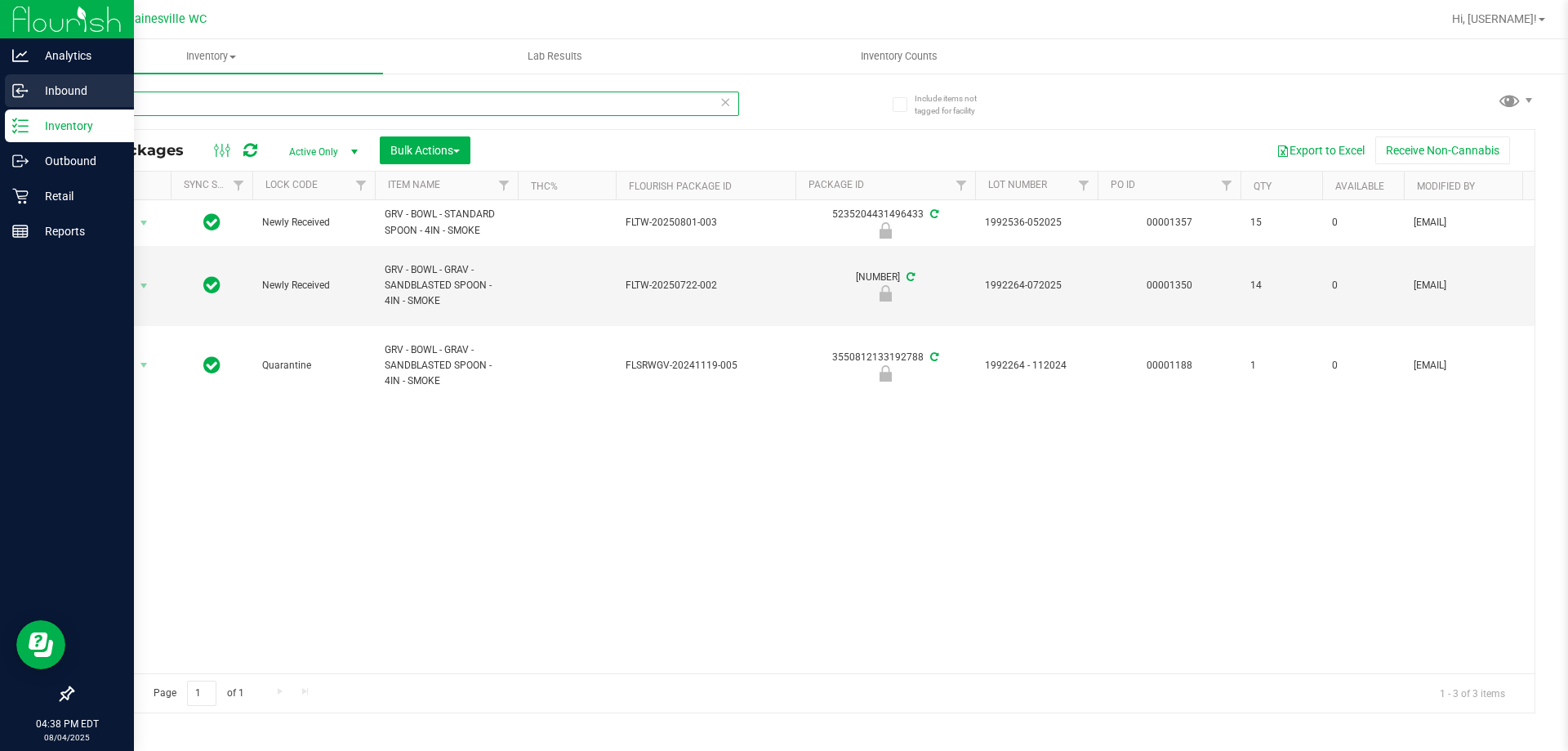 drag, startPoint x: 135, startPoint y: 109, endPoint x: 48, endPoint y: 92, distance: 88.64536 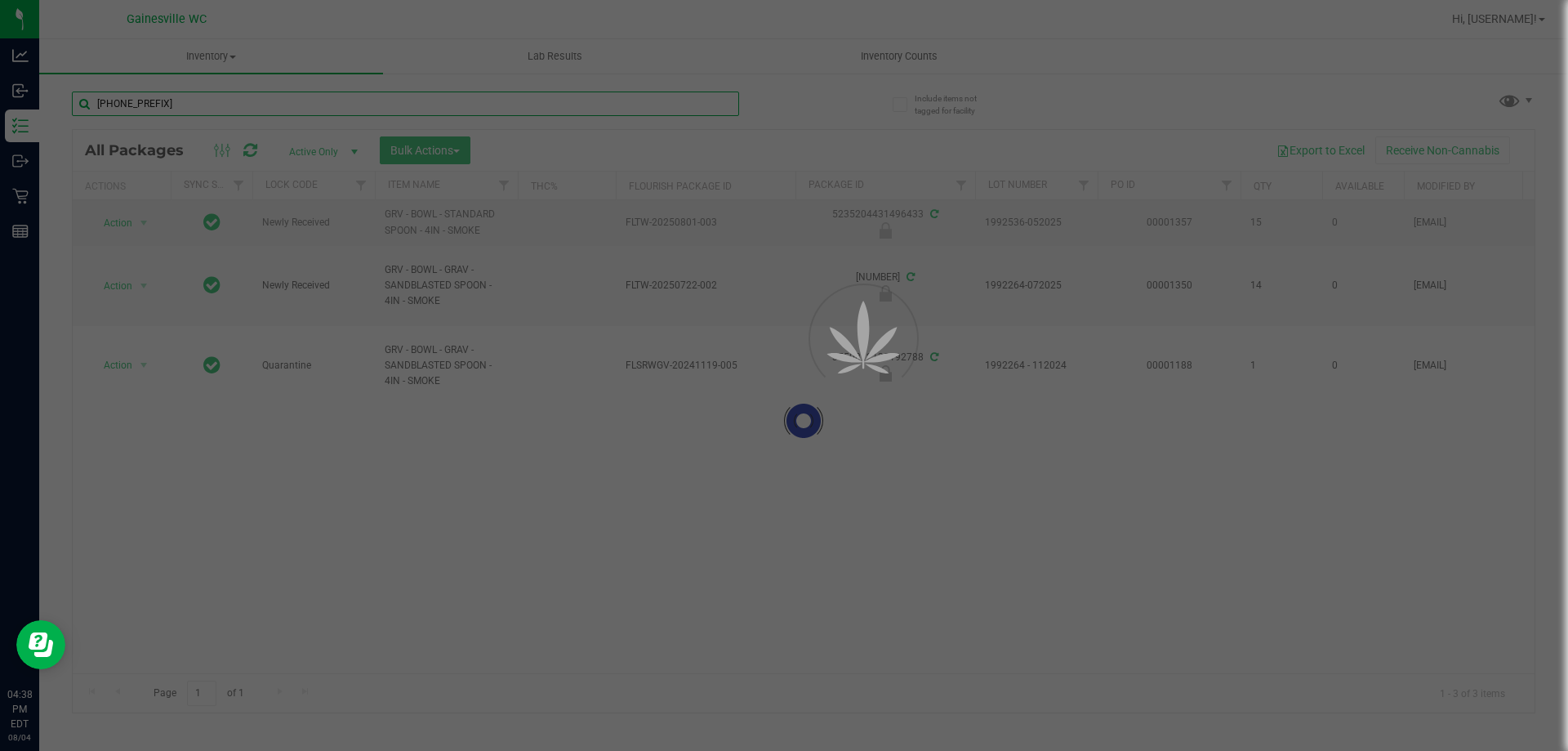 type on "[PHONE_PREFIX]" 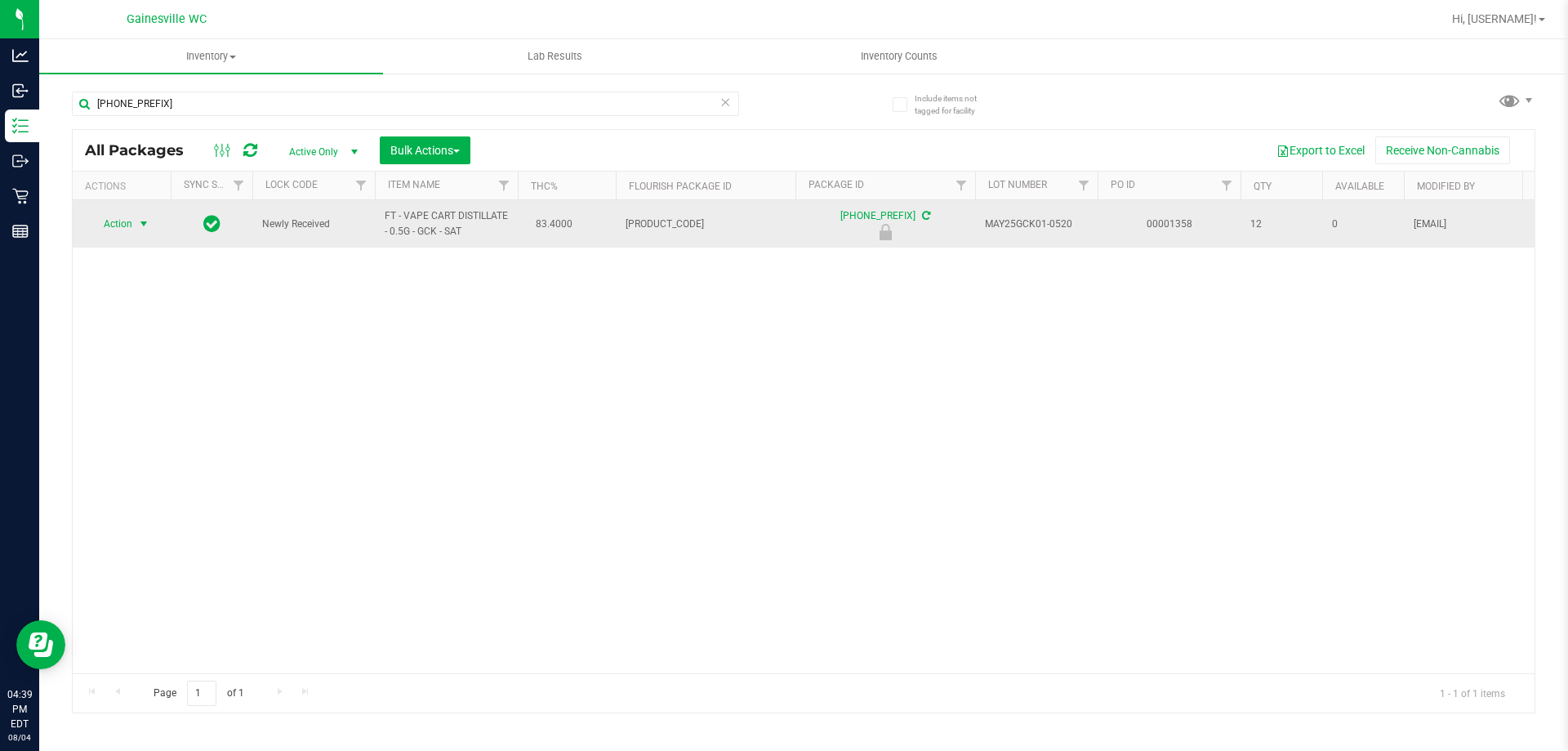 click on "Action" at bounding box center [111, 224] 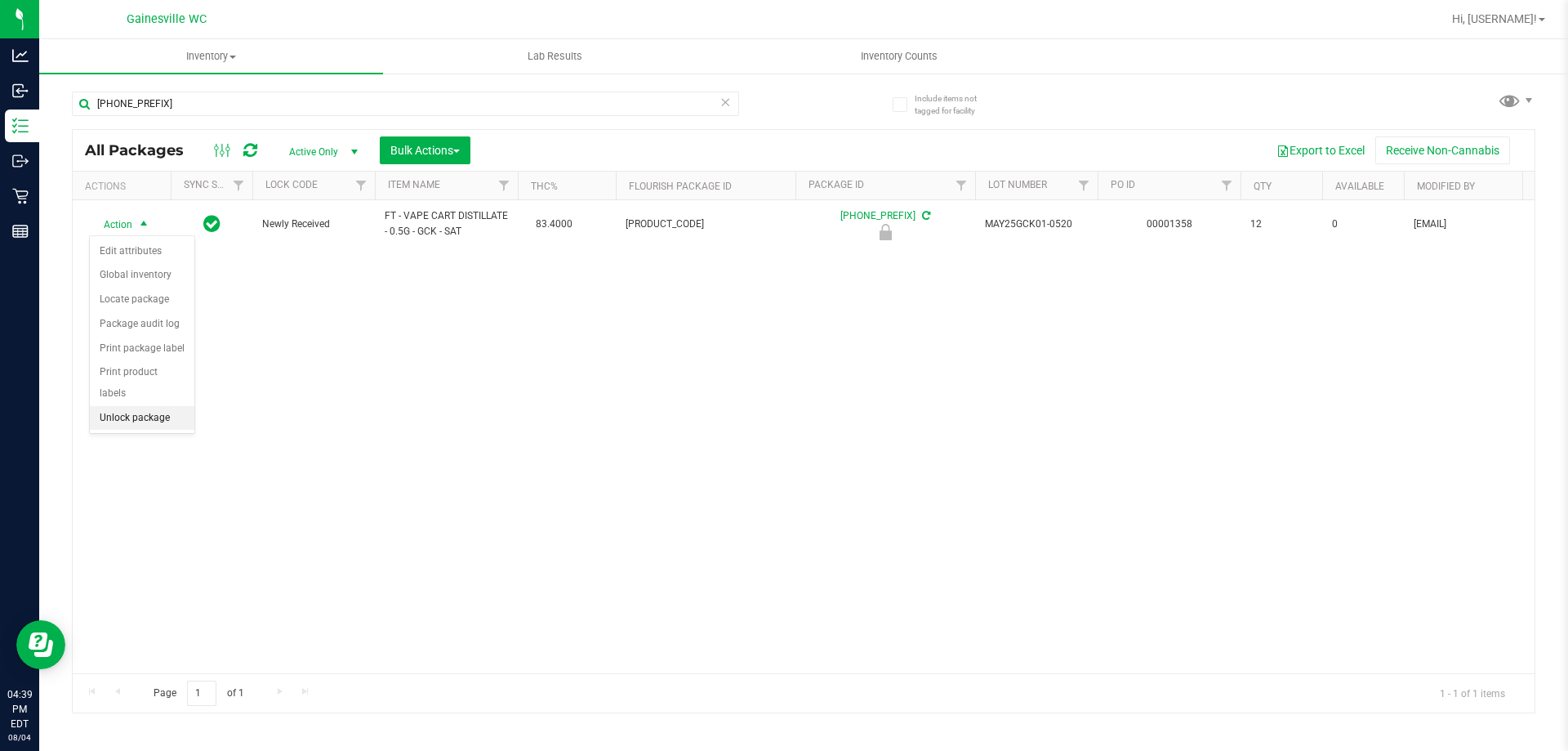 click on "Unlock package" at bounding box center [142, 418] 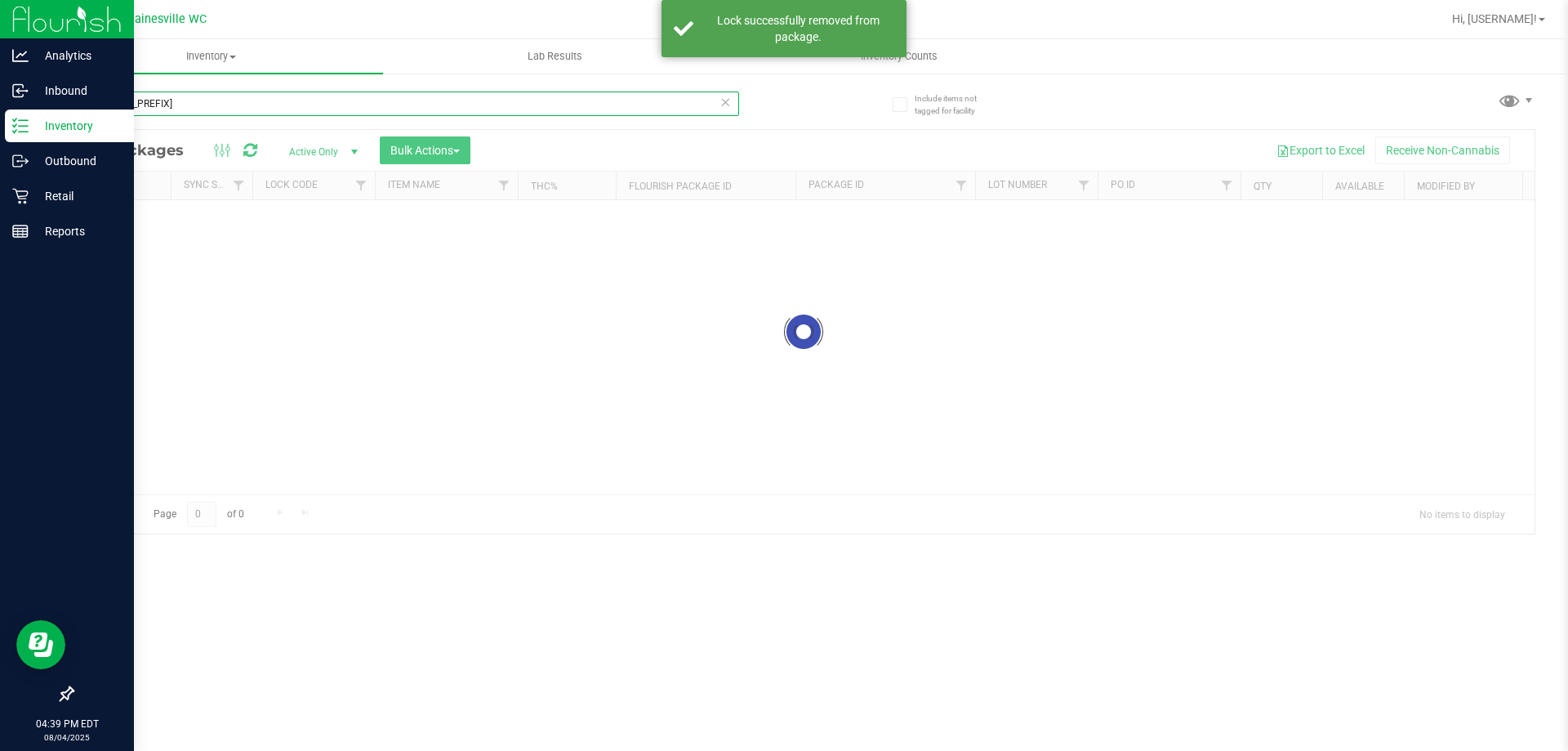 drag, startPoint x: 201, startPoint y: 105, endPoint x: 0, endPoint y: 111, distance: 201.08953 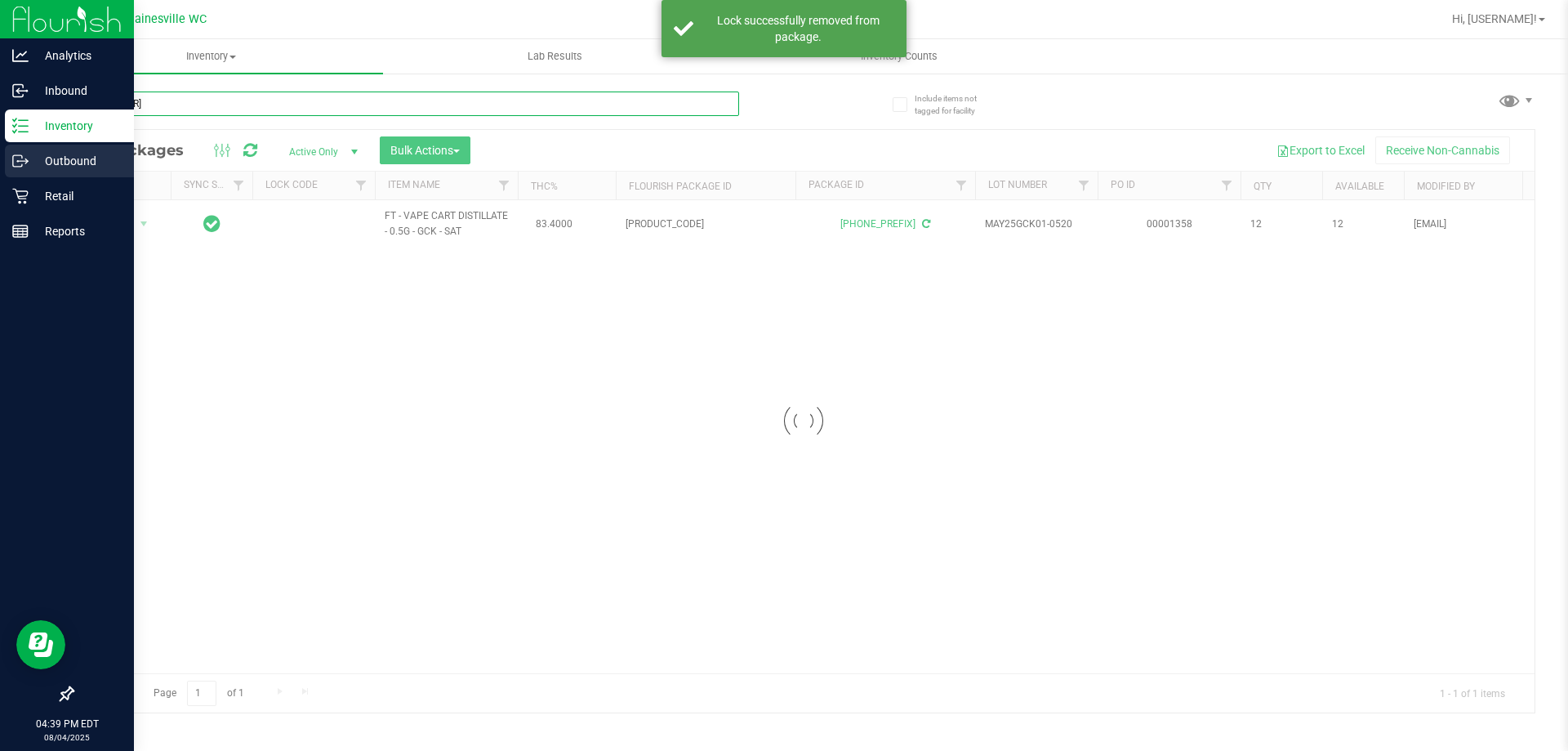 type on "[NUMBER]" 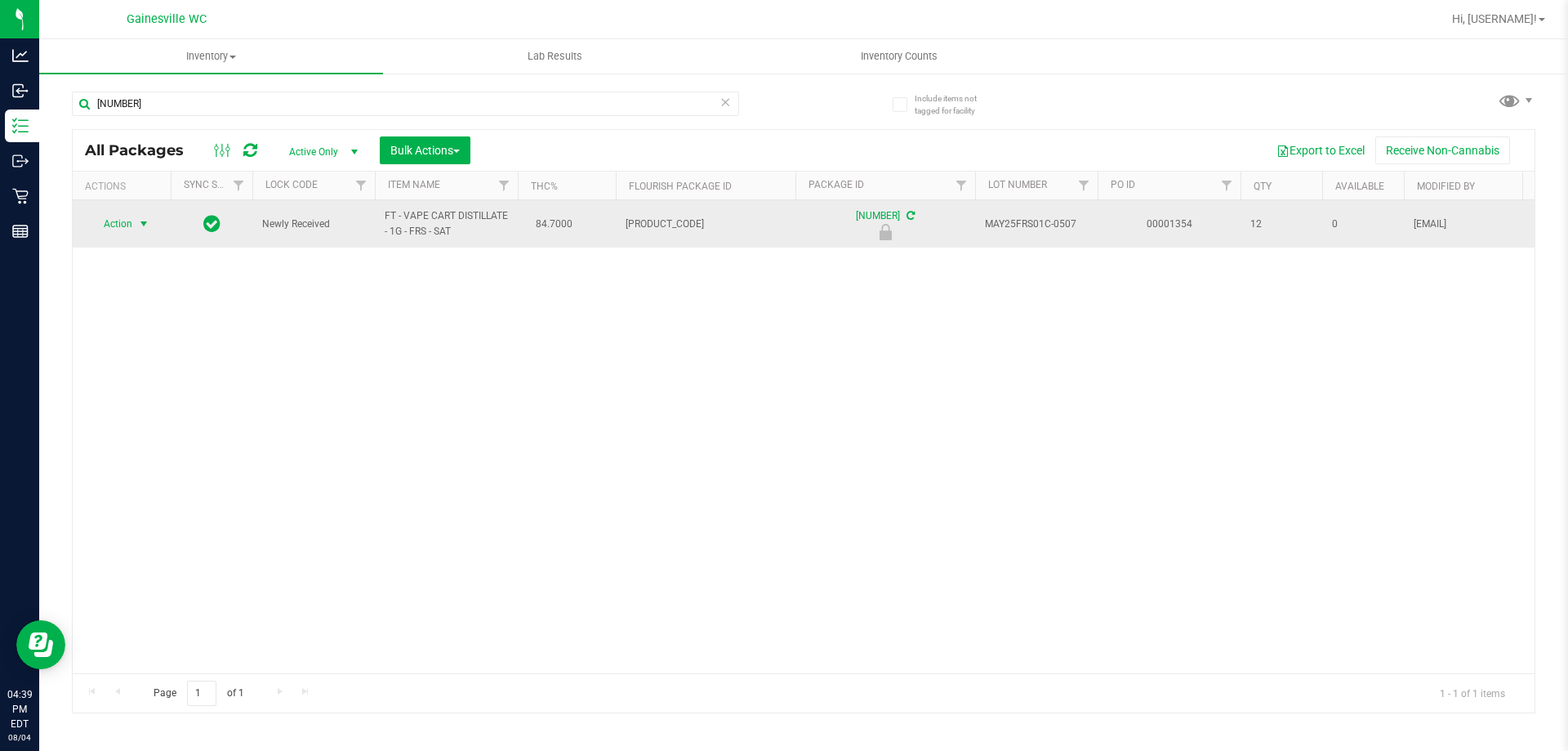 click at bounding box center [144, 224] 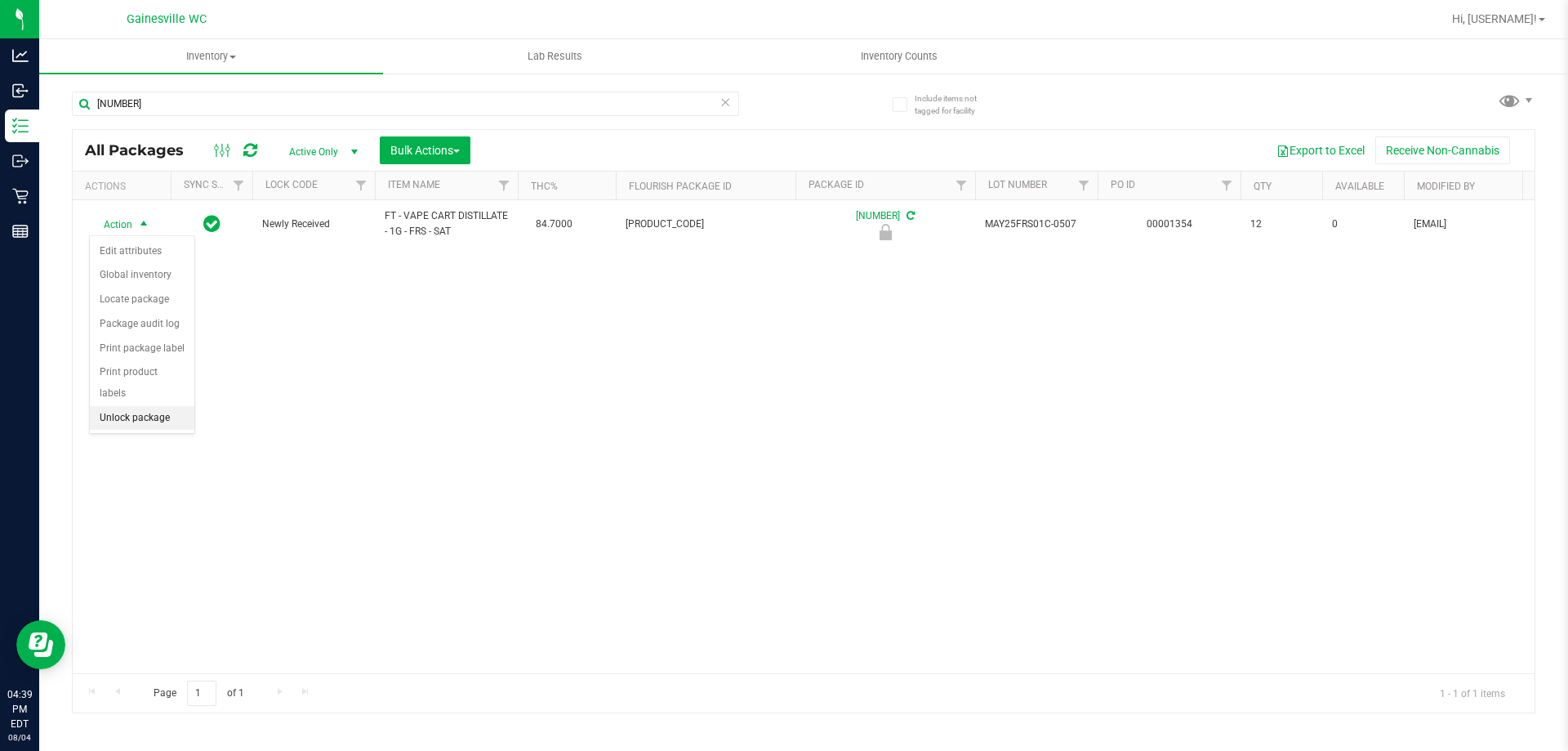 click on "Unlock package" at bounding box center [142, 418] 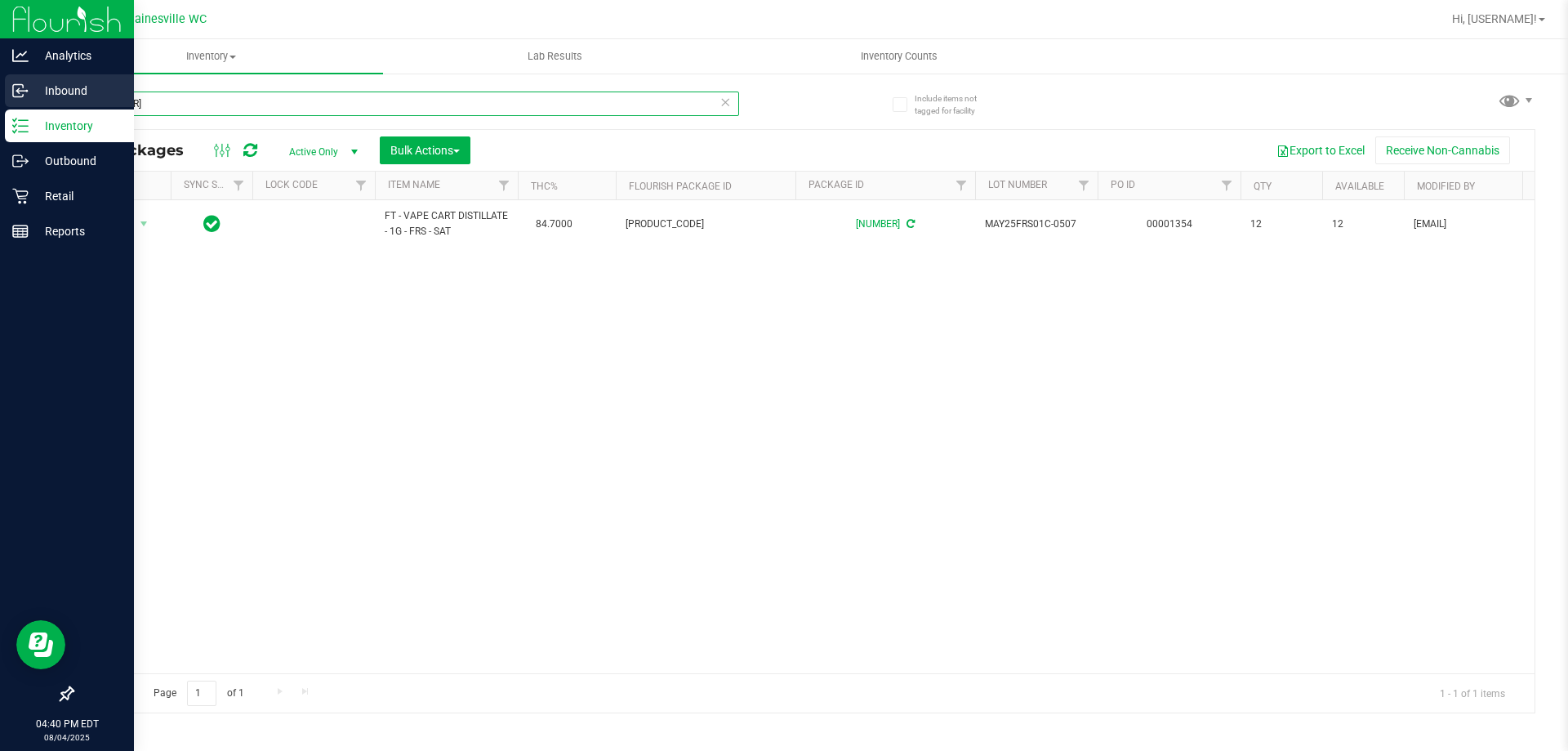 drag, startPoint x: 289, startPoint y: 100, endPoint x: 0, endPoint y: 98, distance: 289.00692 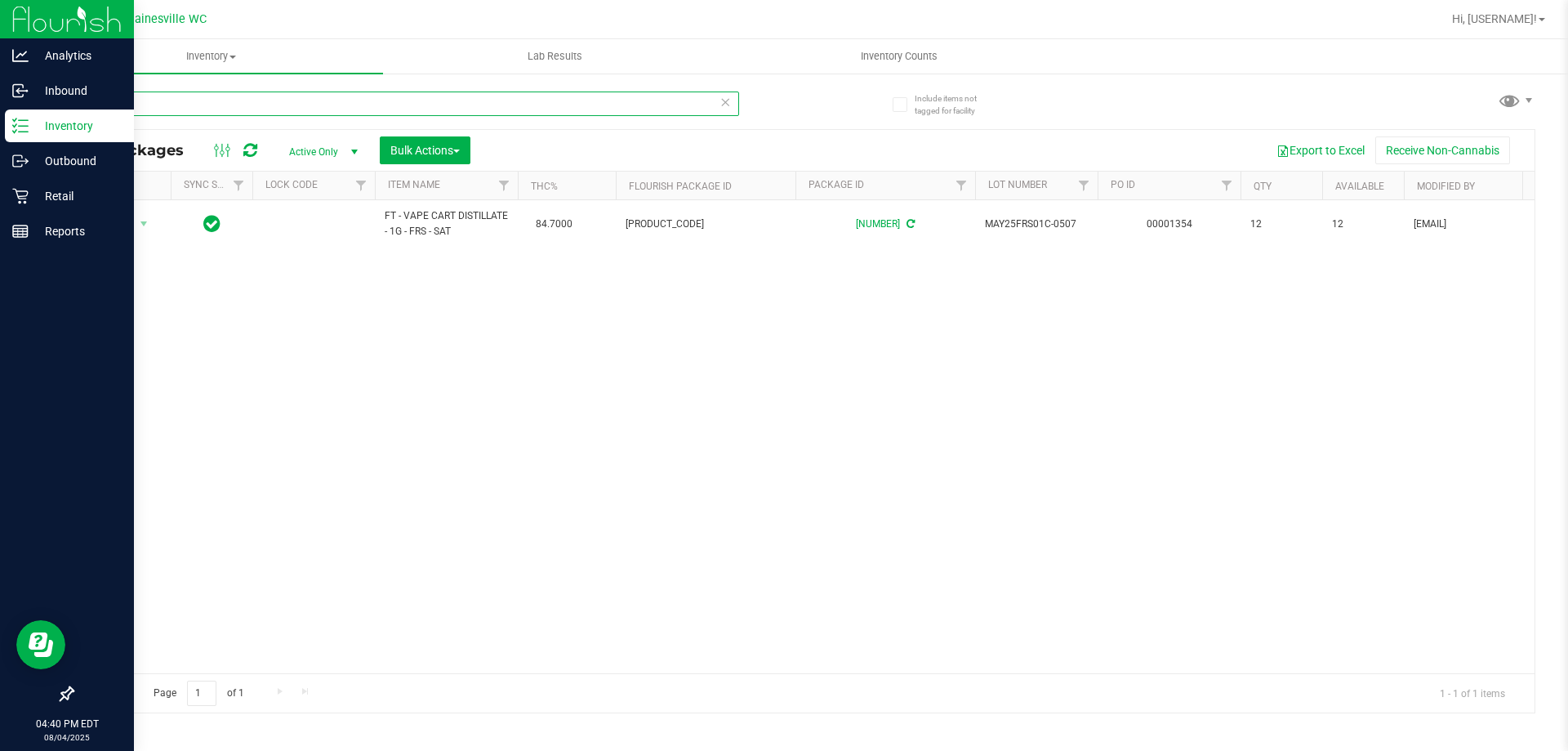 type 